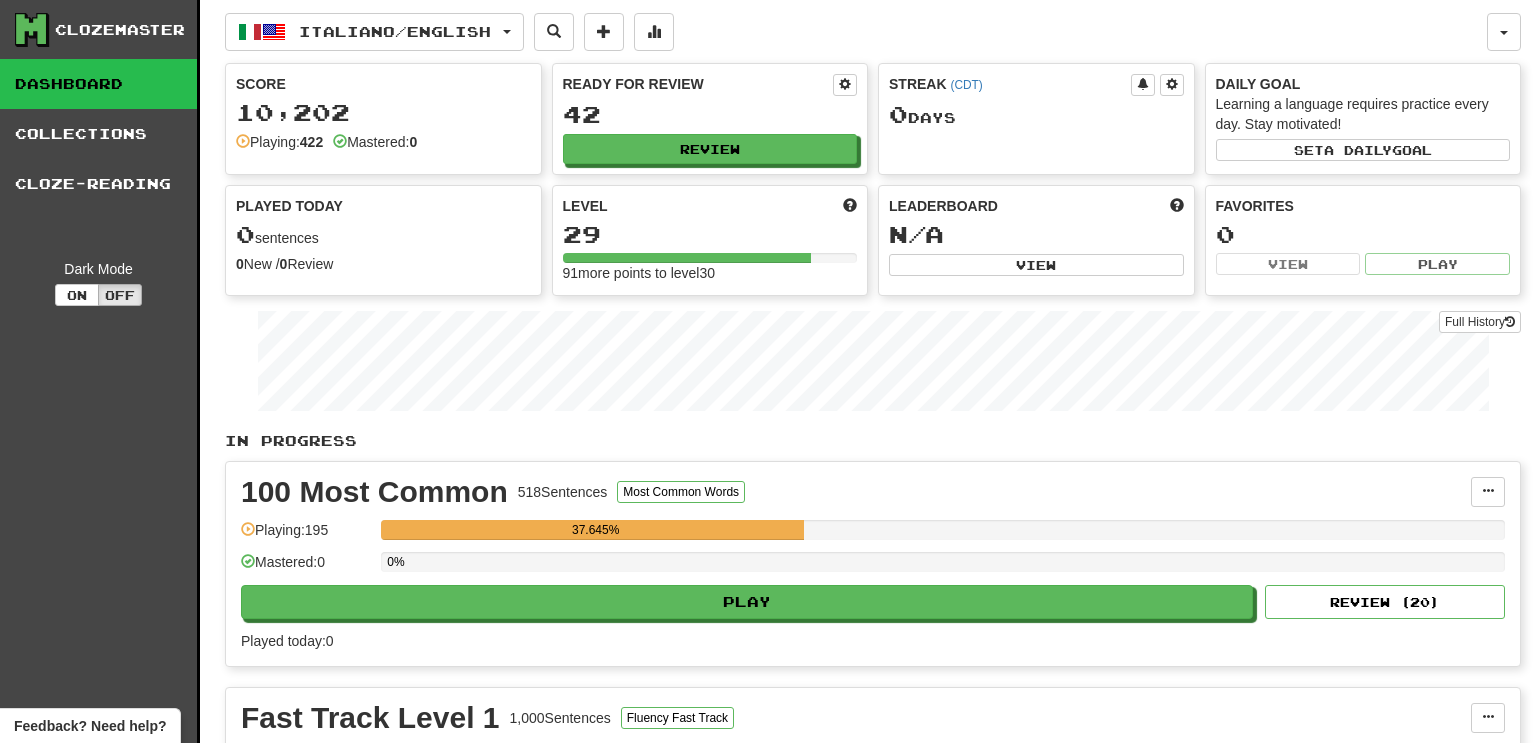 scroll, scrollTop: 0, scrollLeft: 0, axis: both 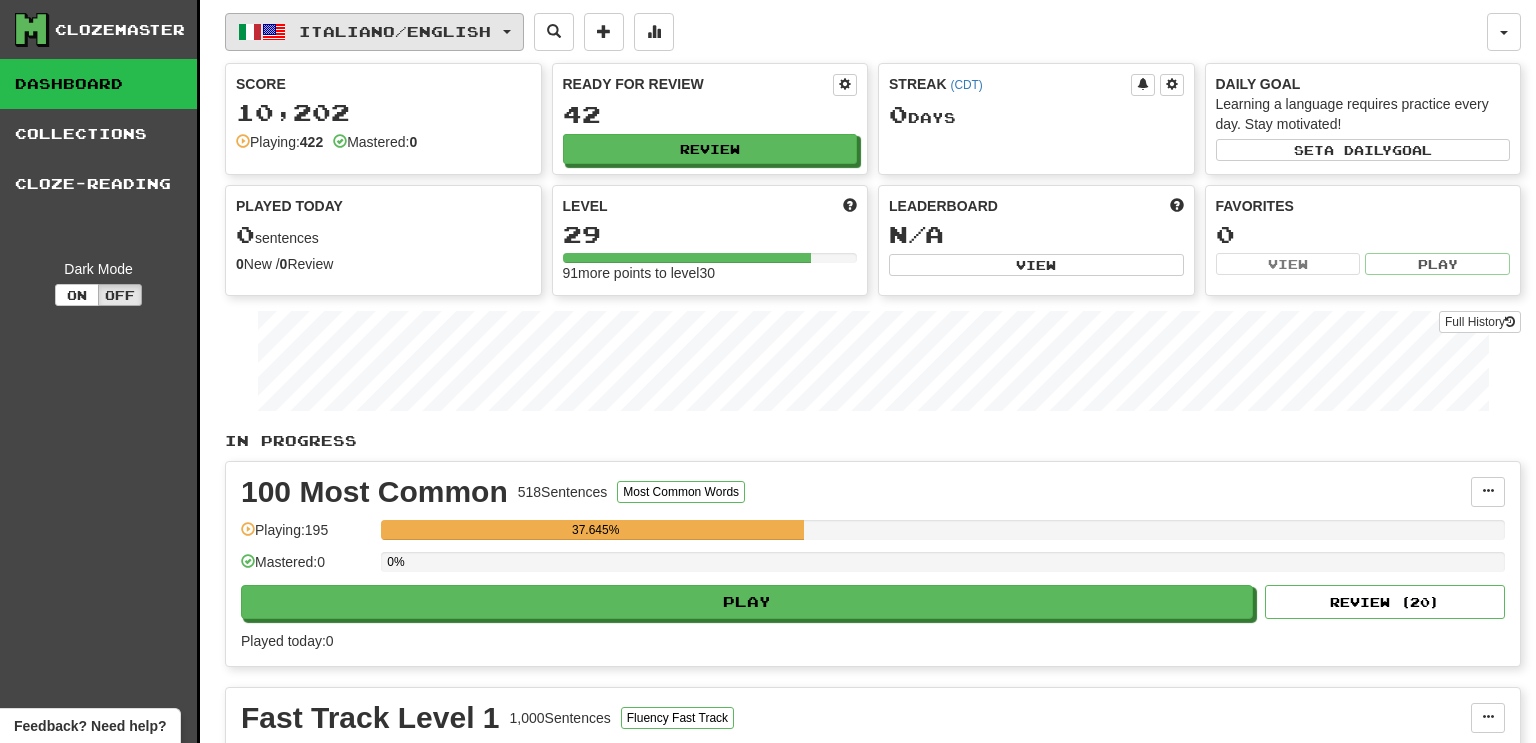 click on "Italiano  /  English" at bounding box center (395, 31) 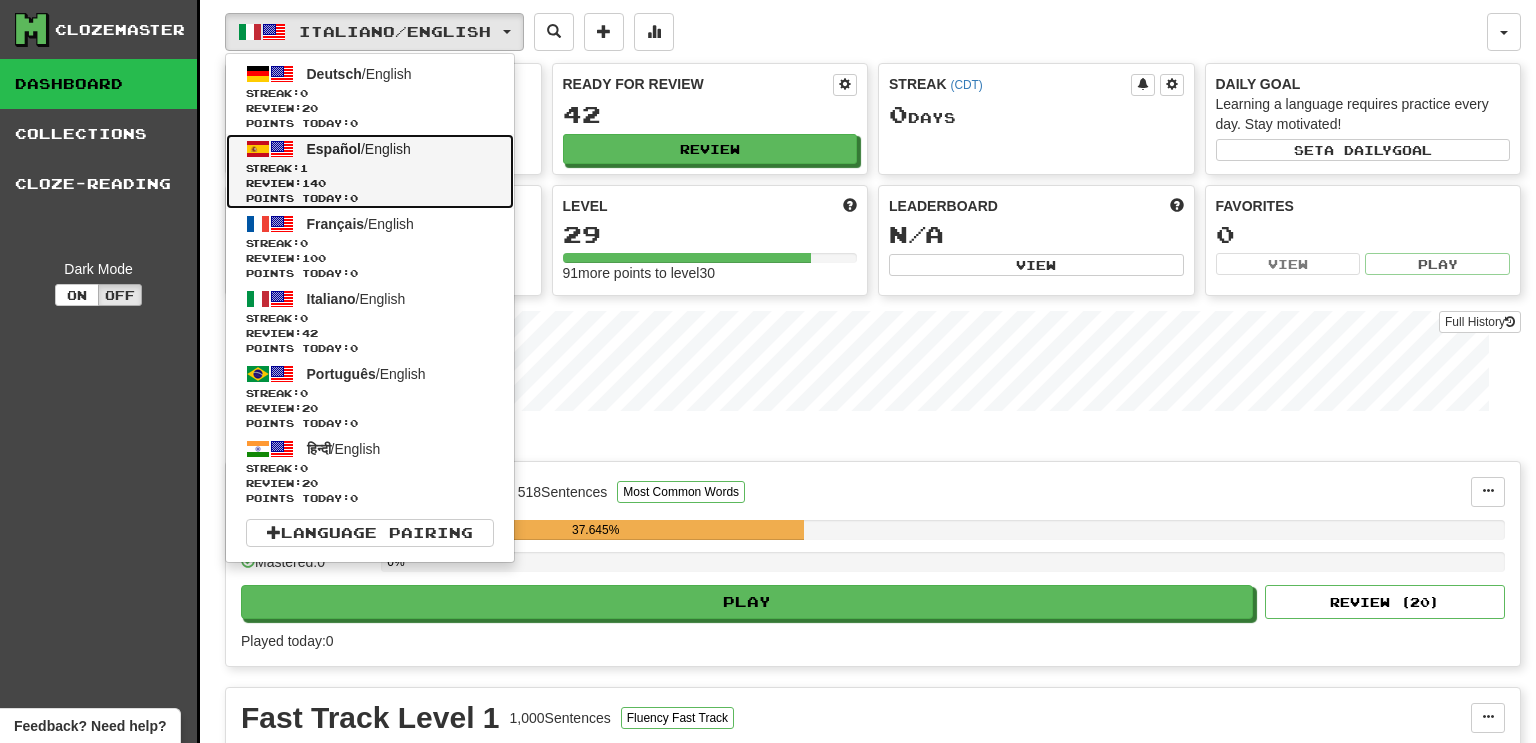 click on "Review:  140" at bounding box center [370, 183] 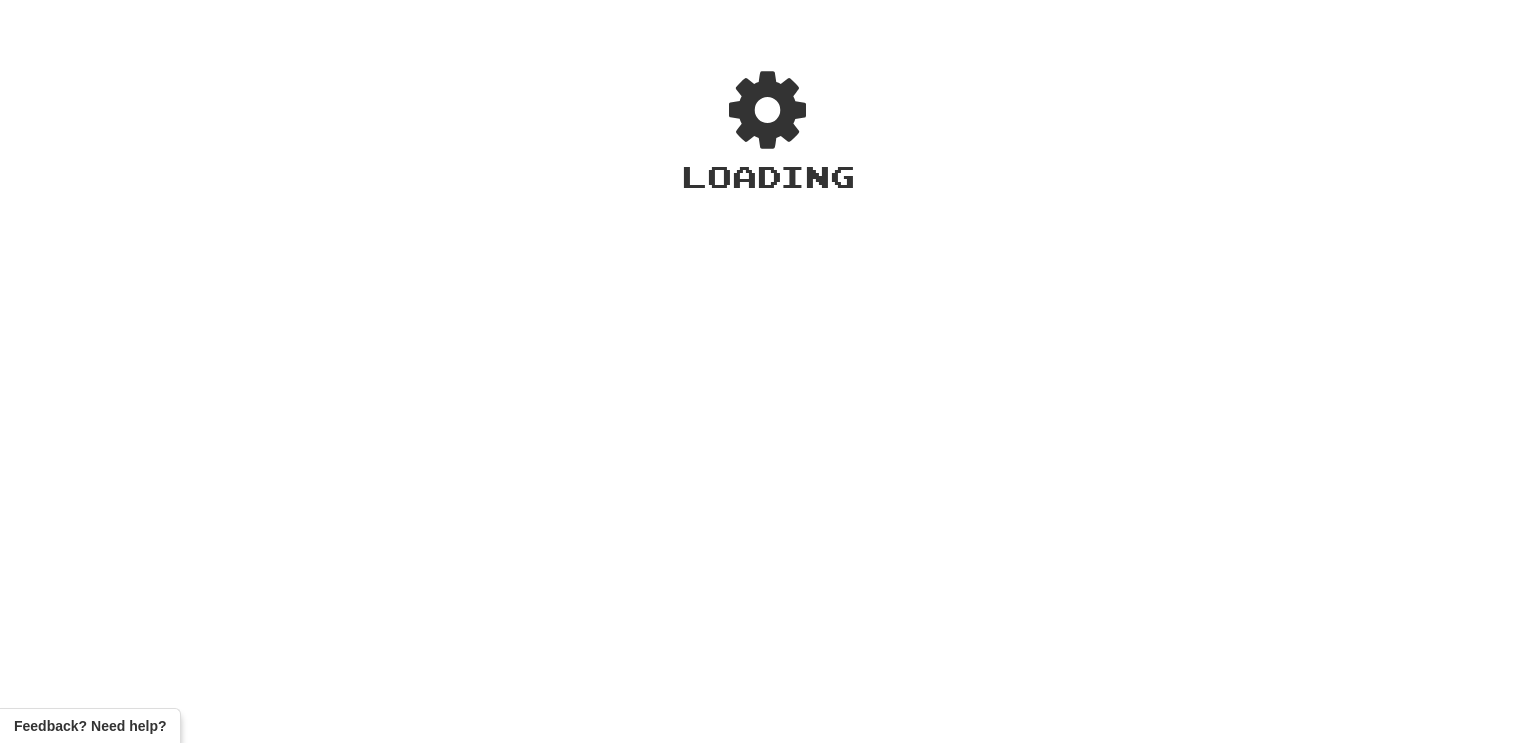 scroll, scrollTop: 0, scrollLeft: 0, axis: both 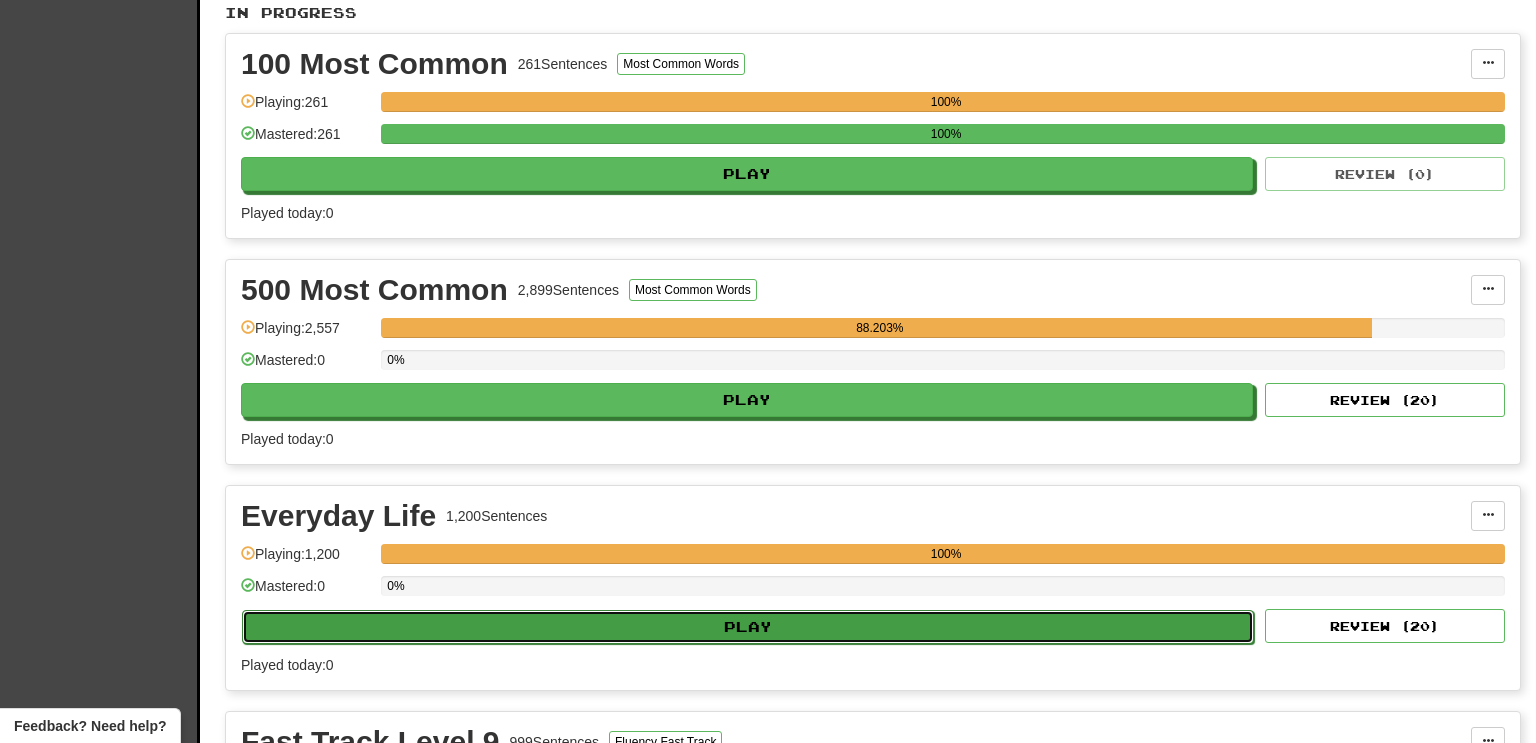 click on "Play" at bounding box center (748, 627) 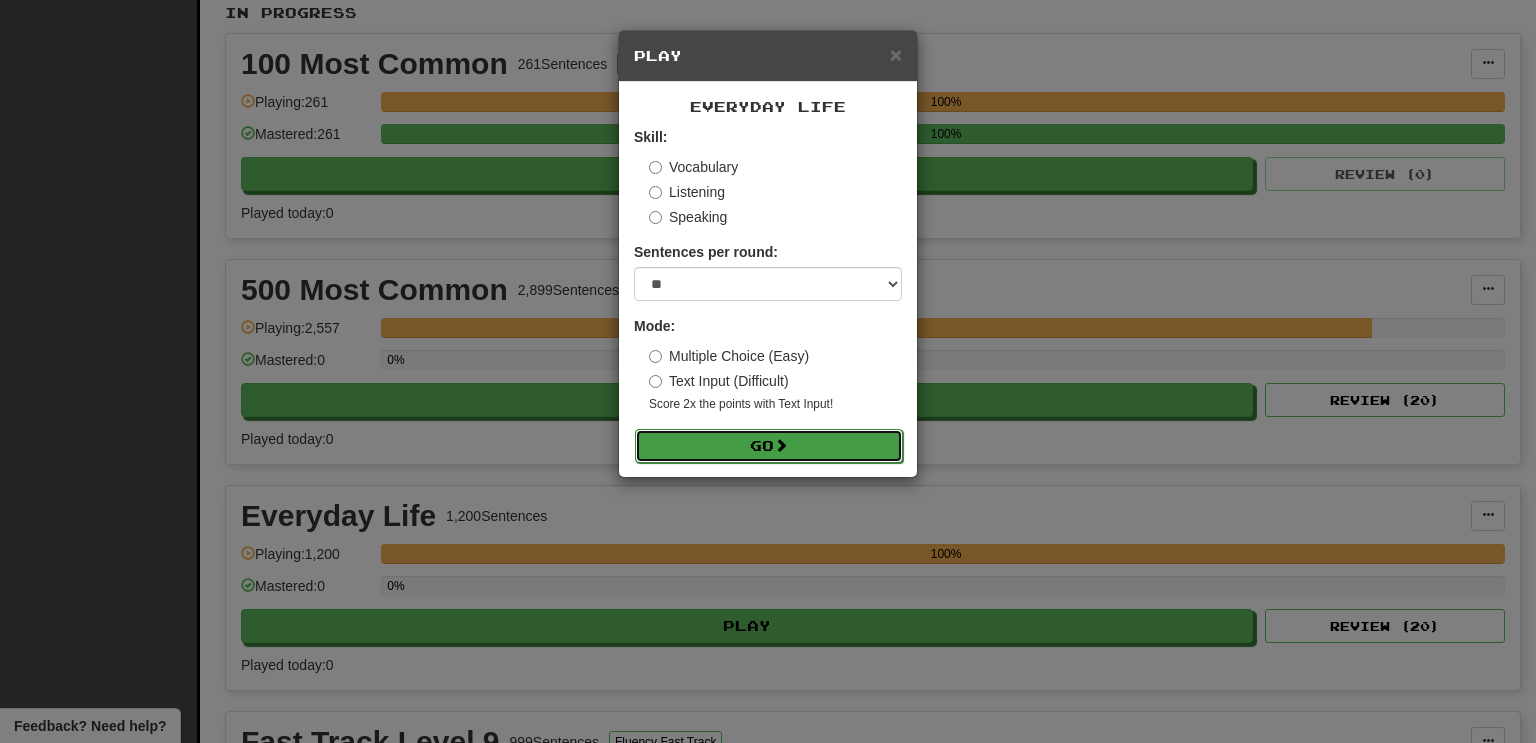 click on "Go" at bounding box center (769, 446) 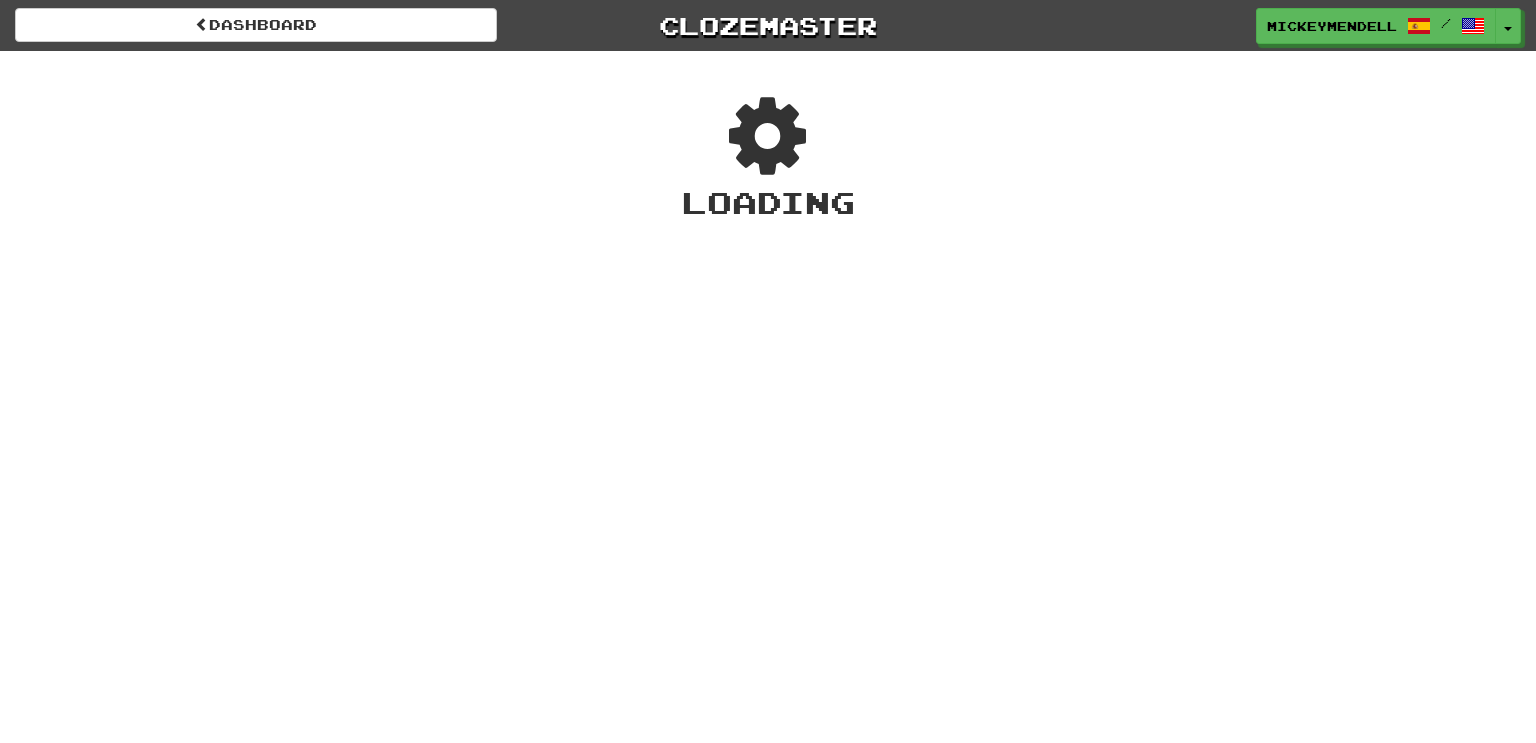 scroll, scrollTop: 0, scrollLeft: 0, axis: both 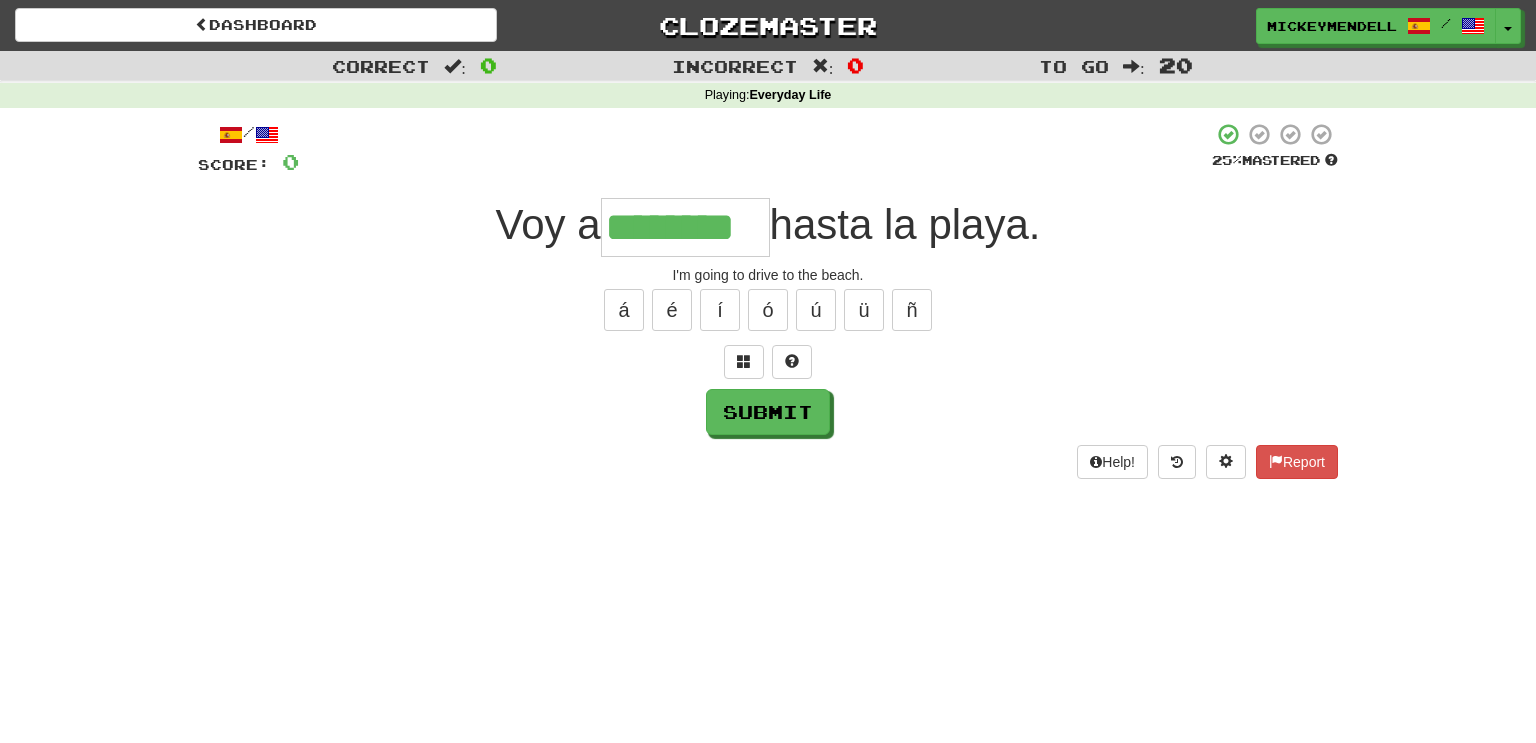 type on "********" 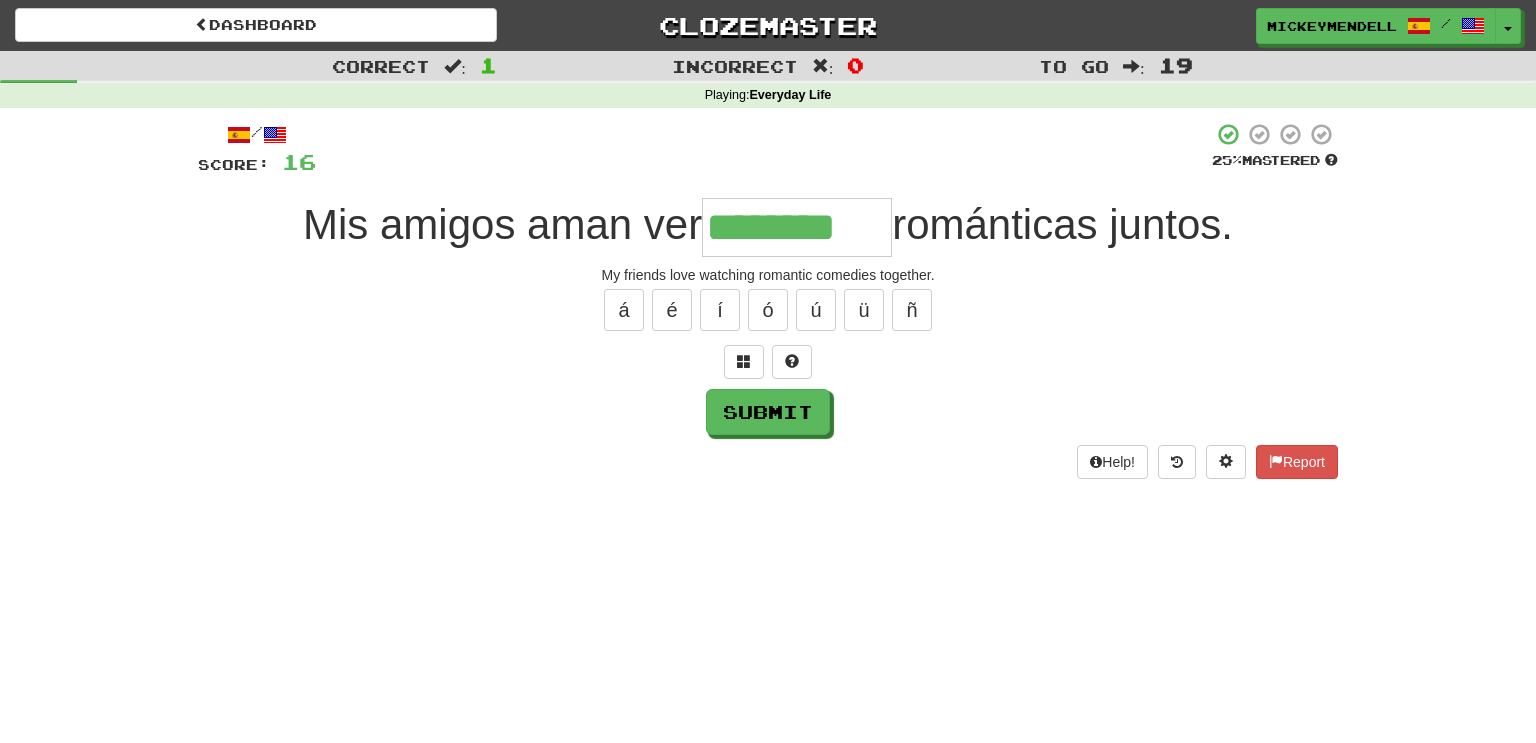 type on "********" 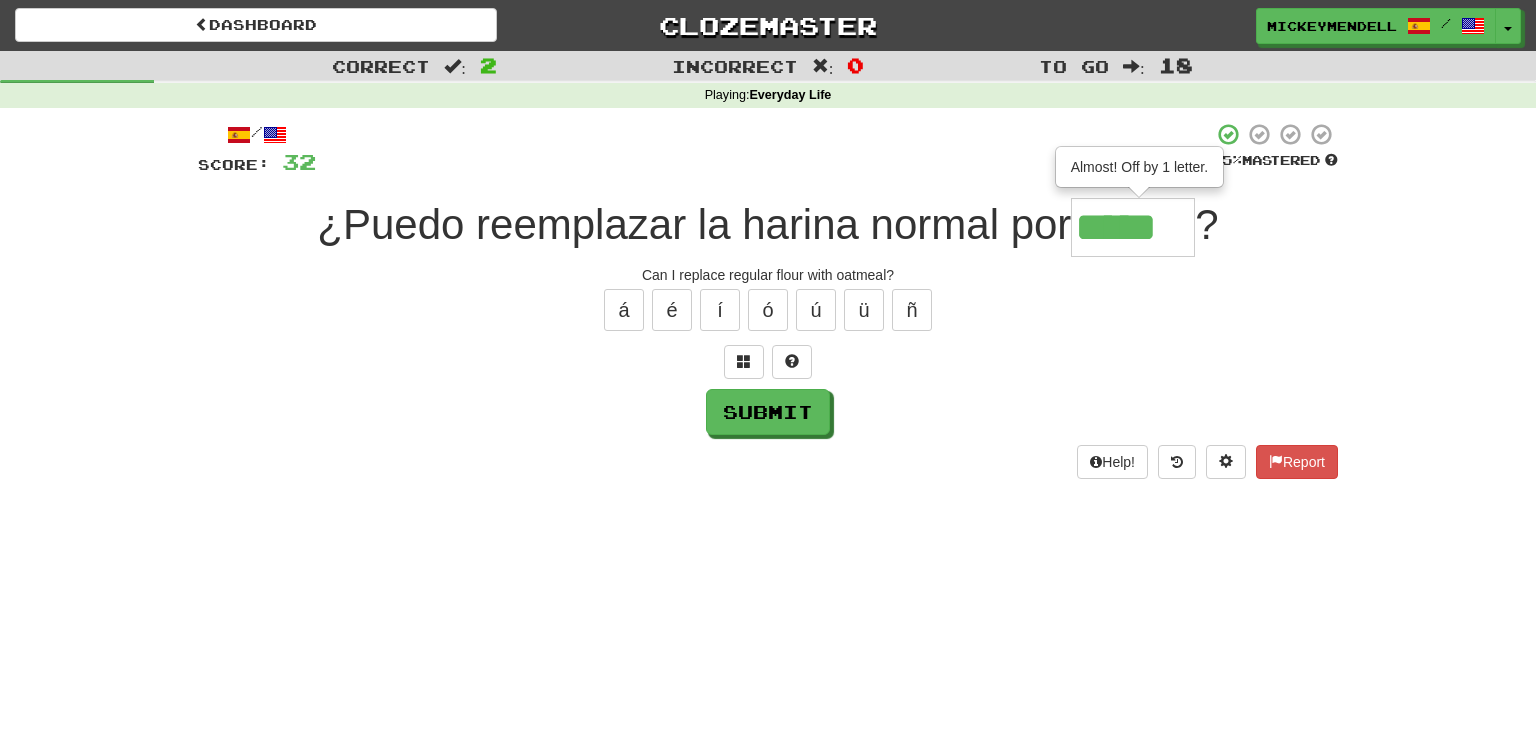 type on "*****" 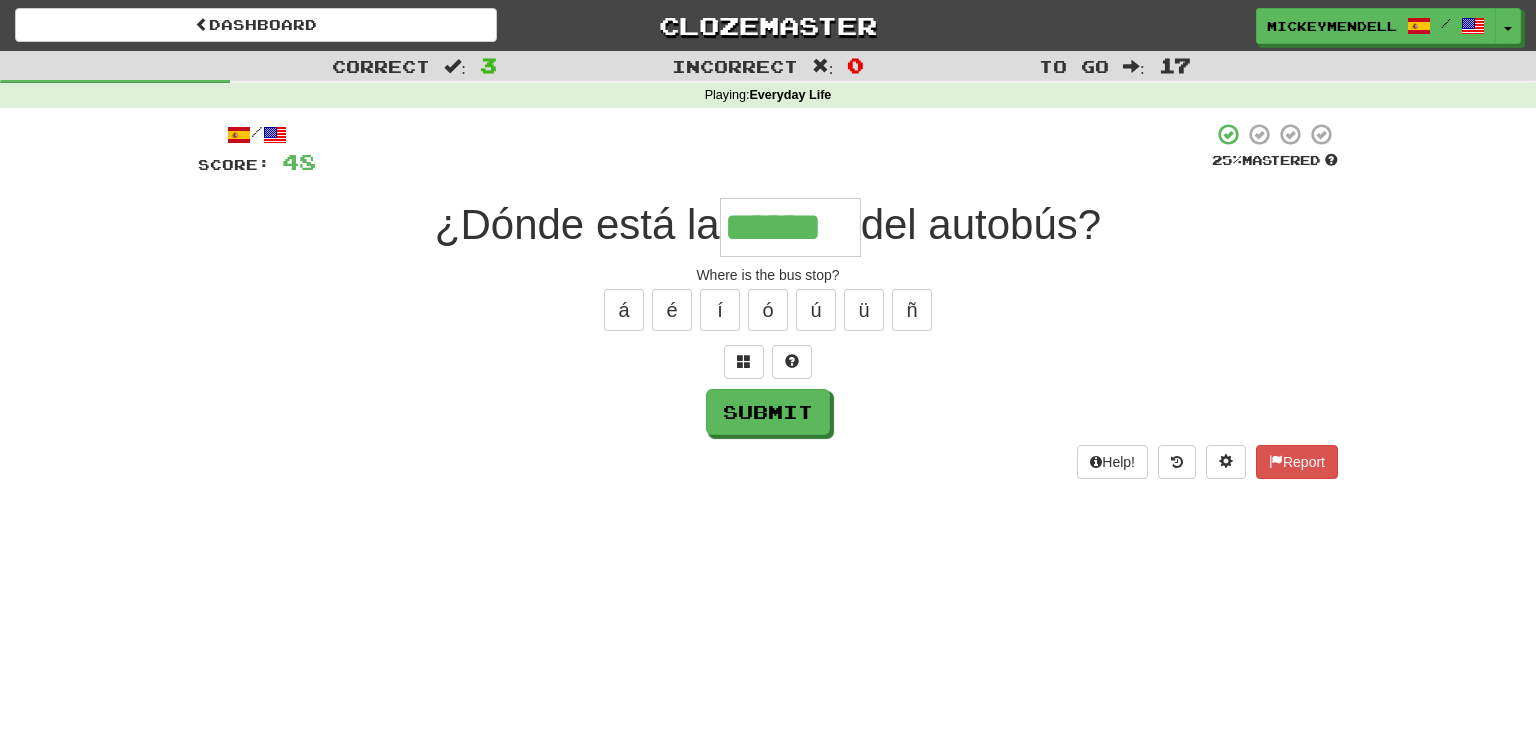 type on "******" 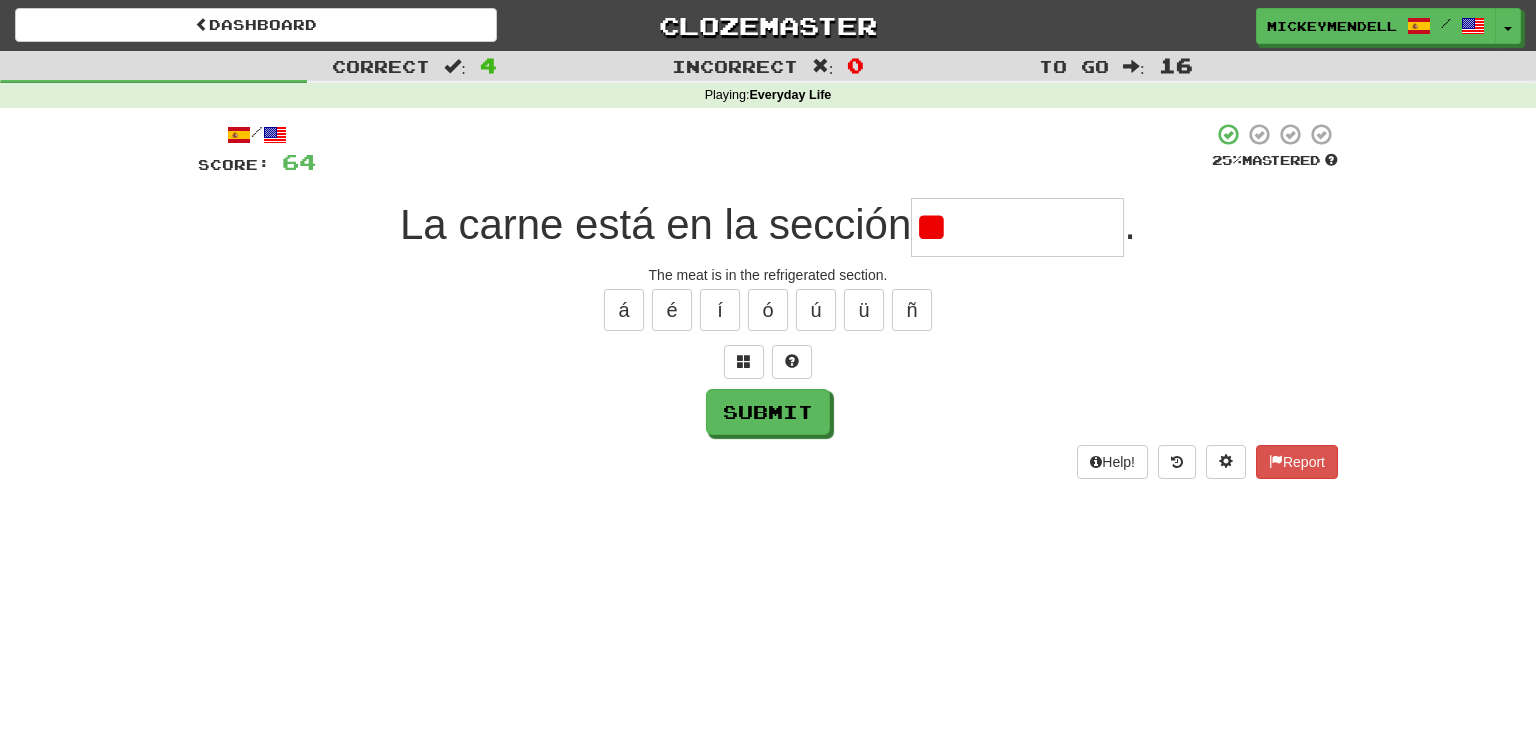type on "*" 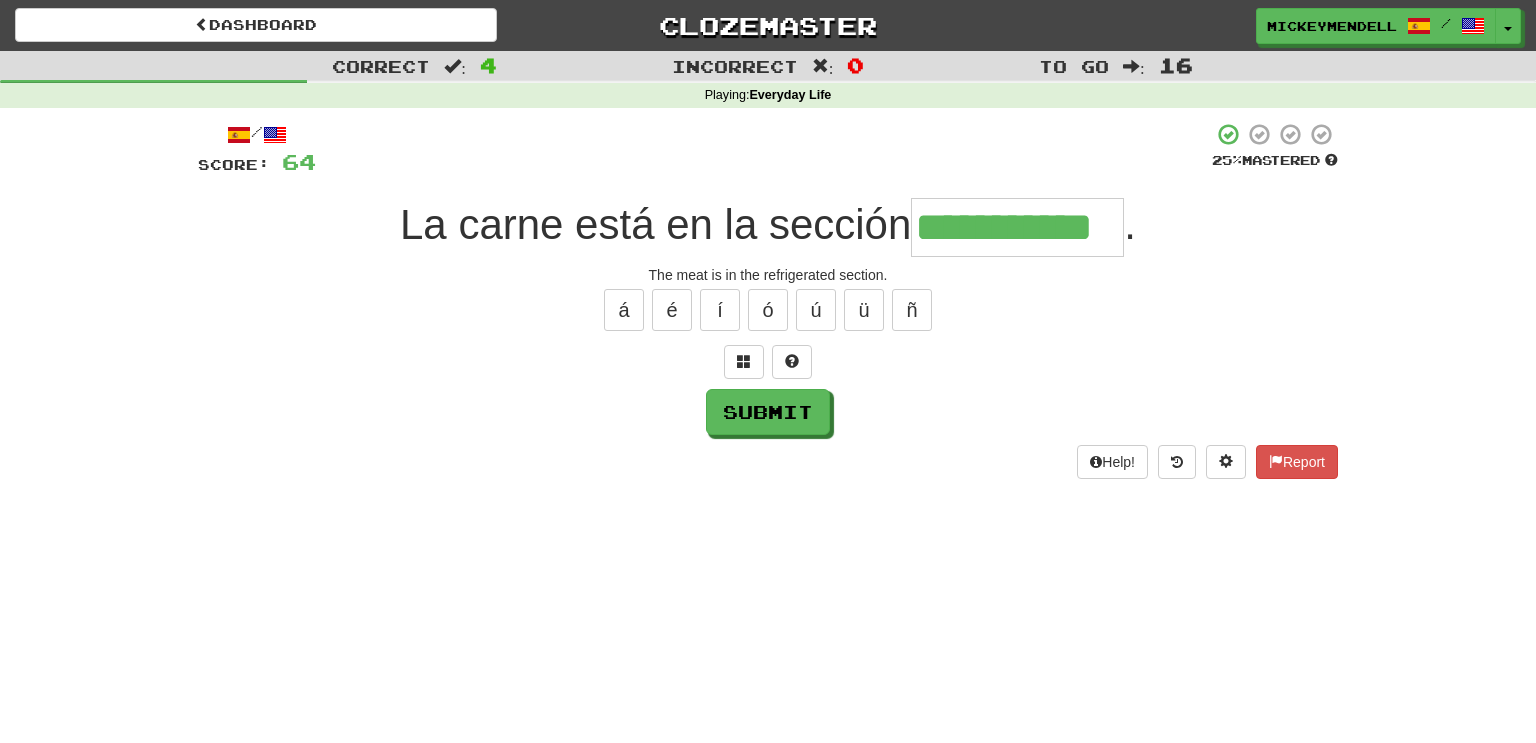 type on "**********" 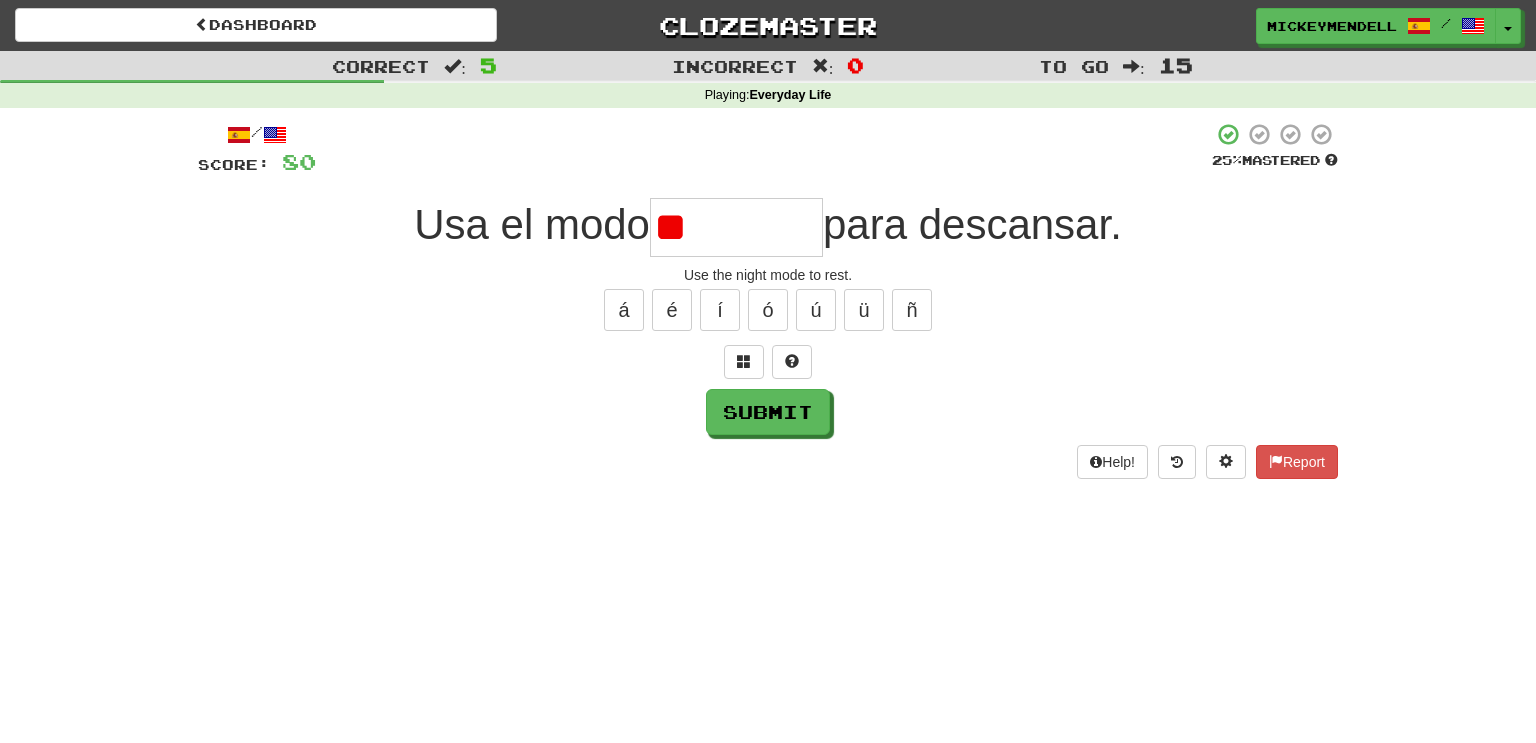 type on "*" 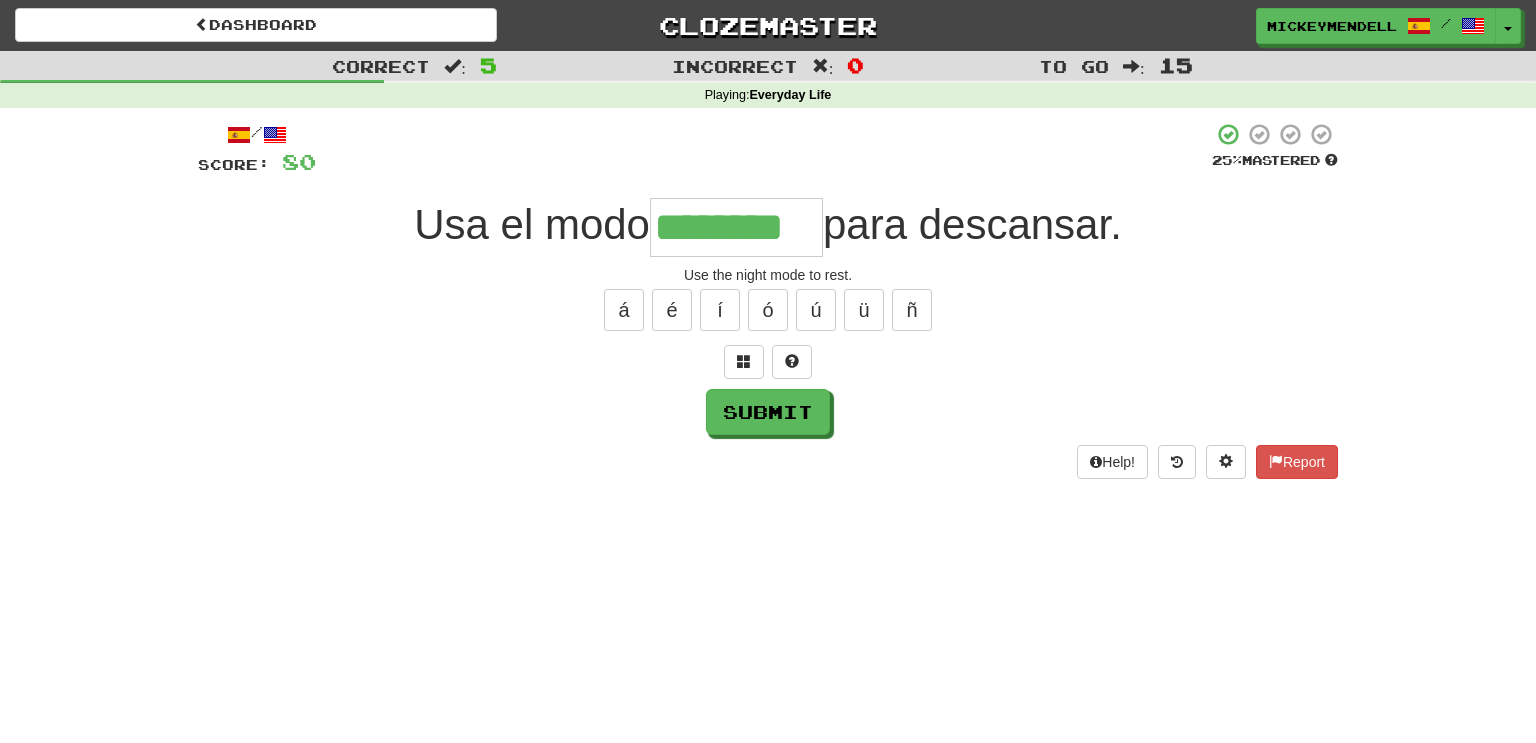 type on "********" 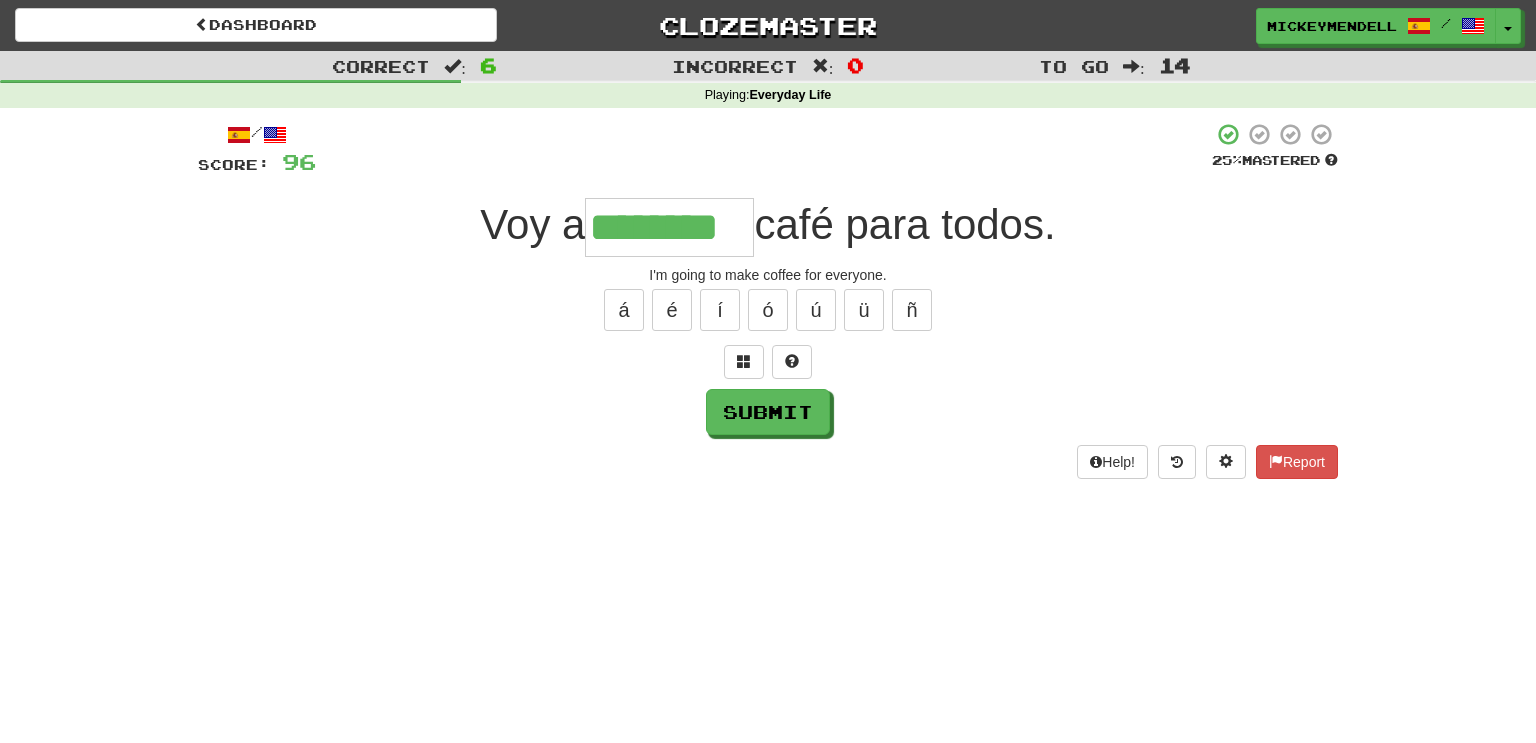 type on "********" 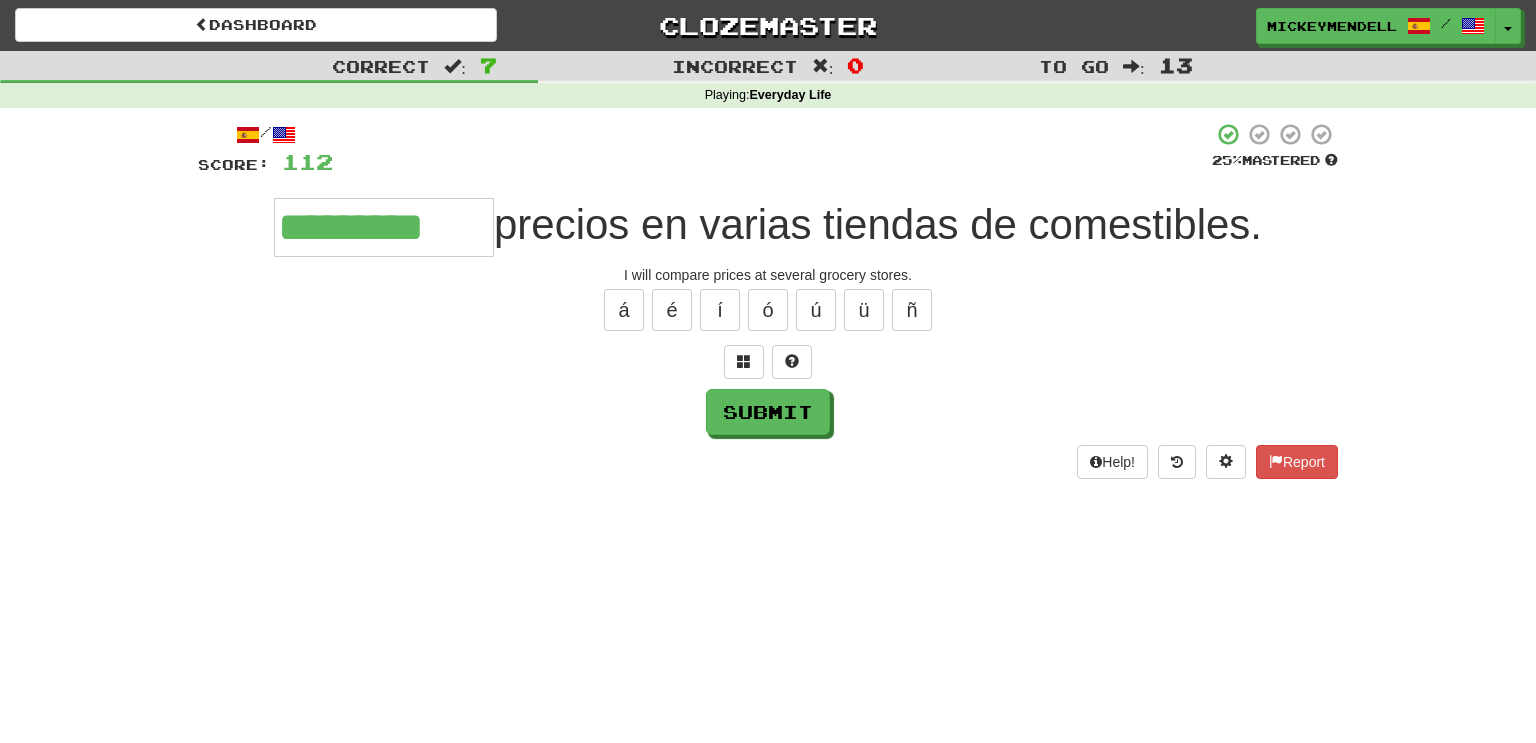 type on "*********" 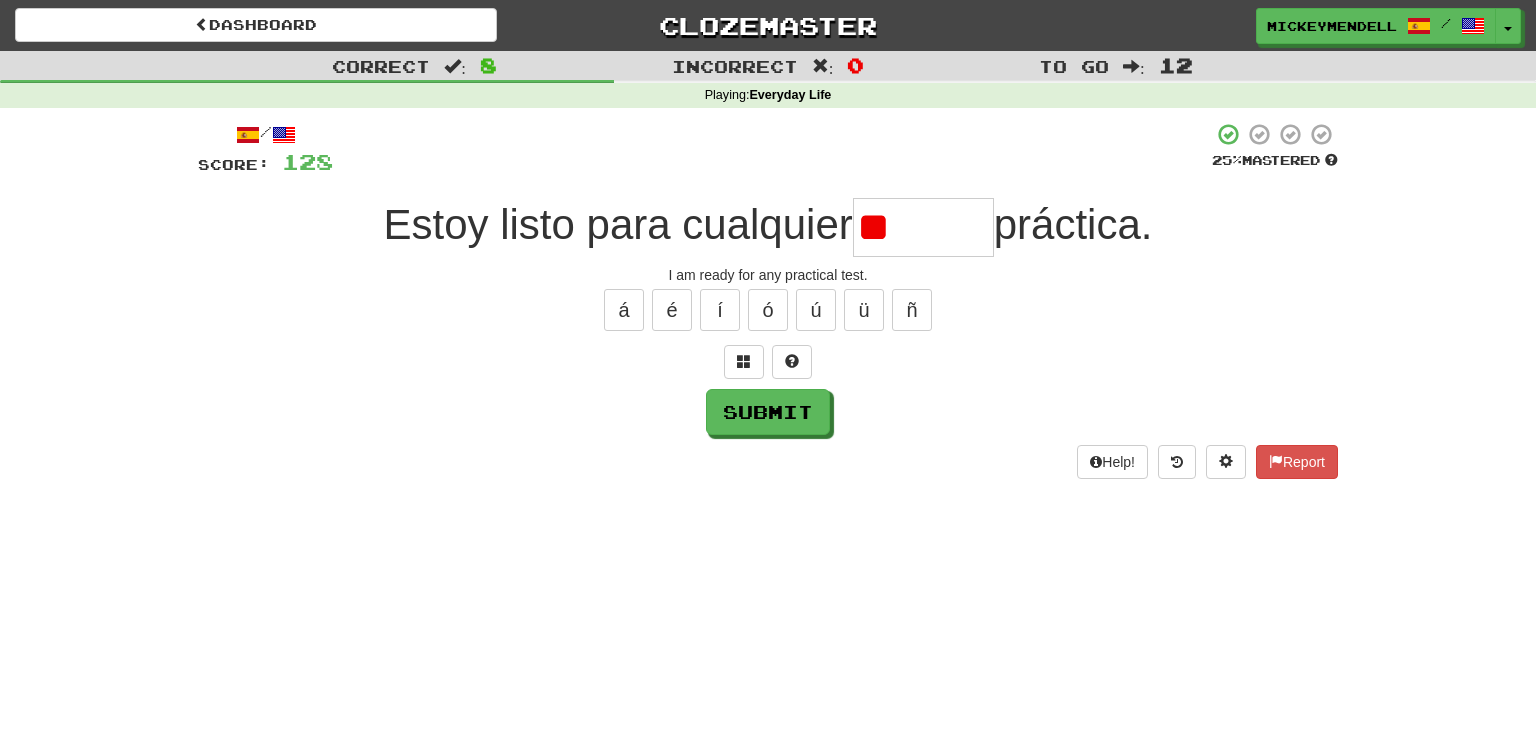 type on "*" 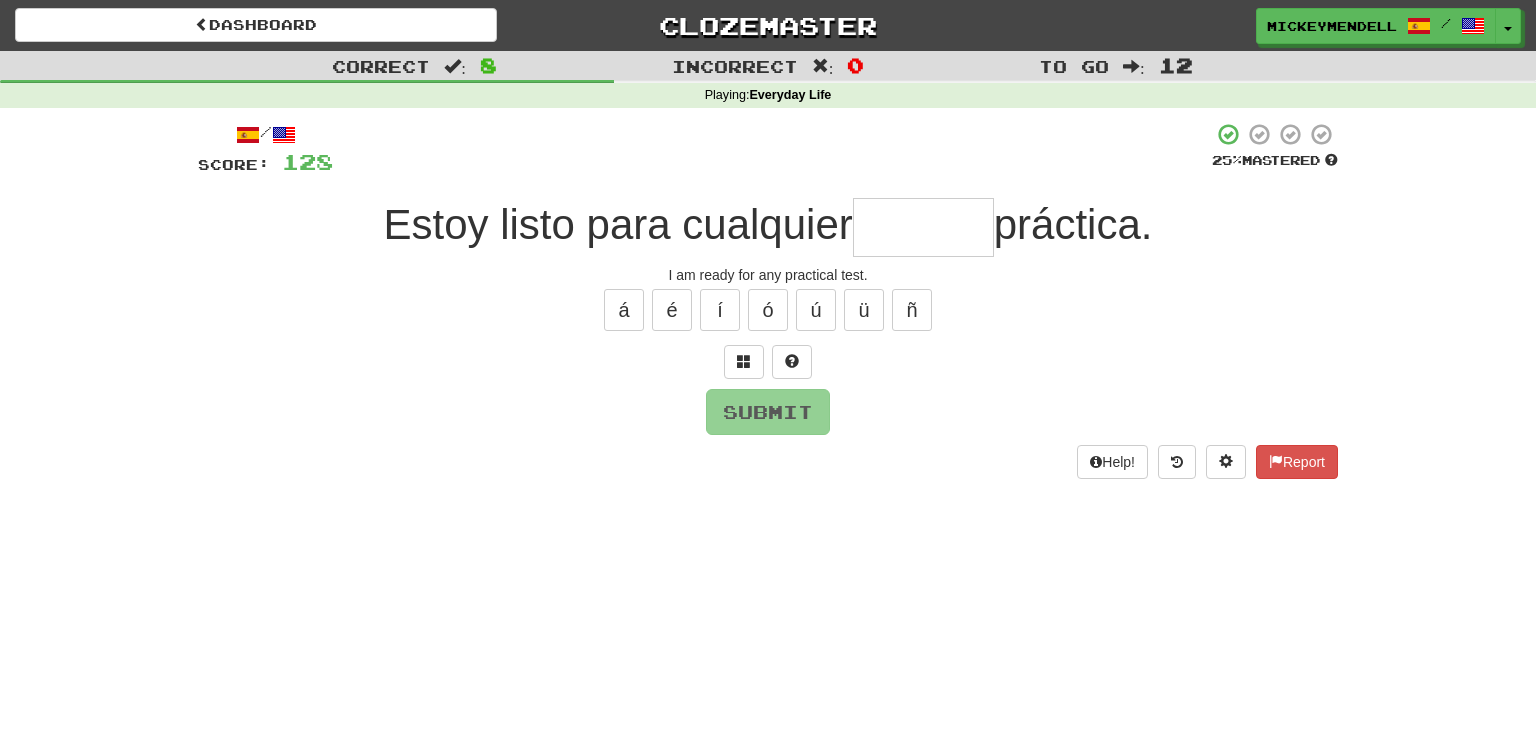 type on "*" 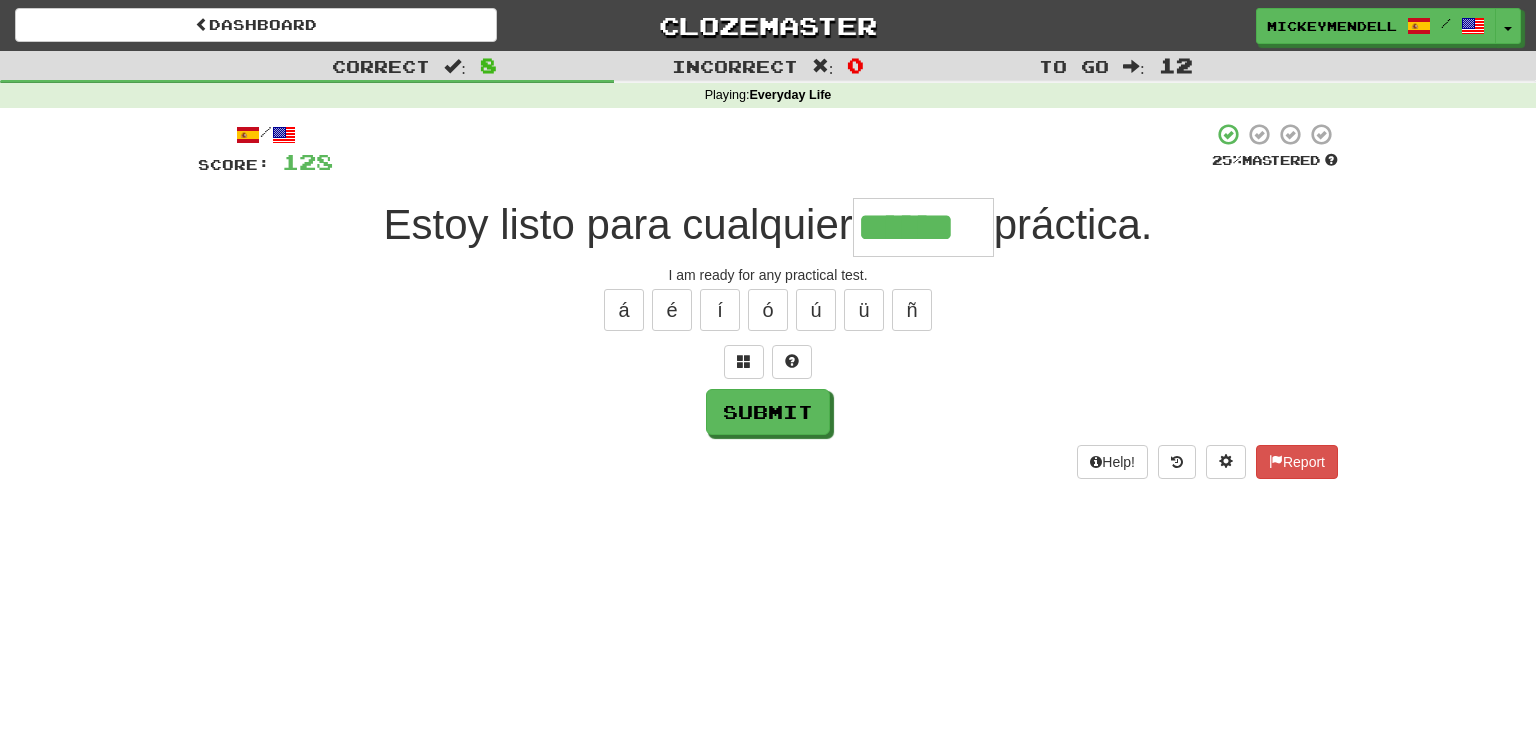 type on "******" 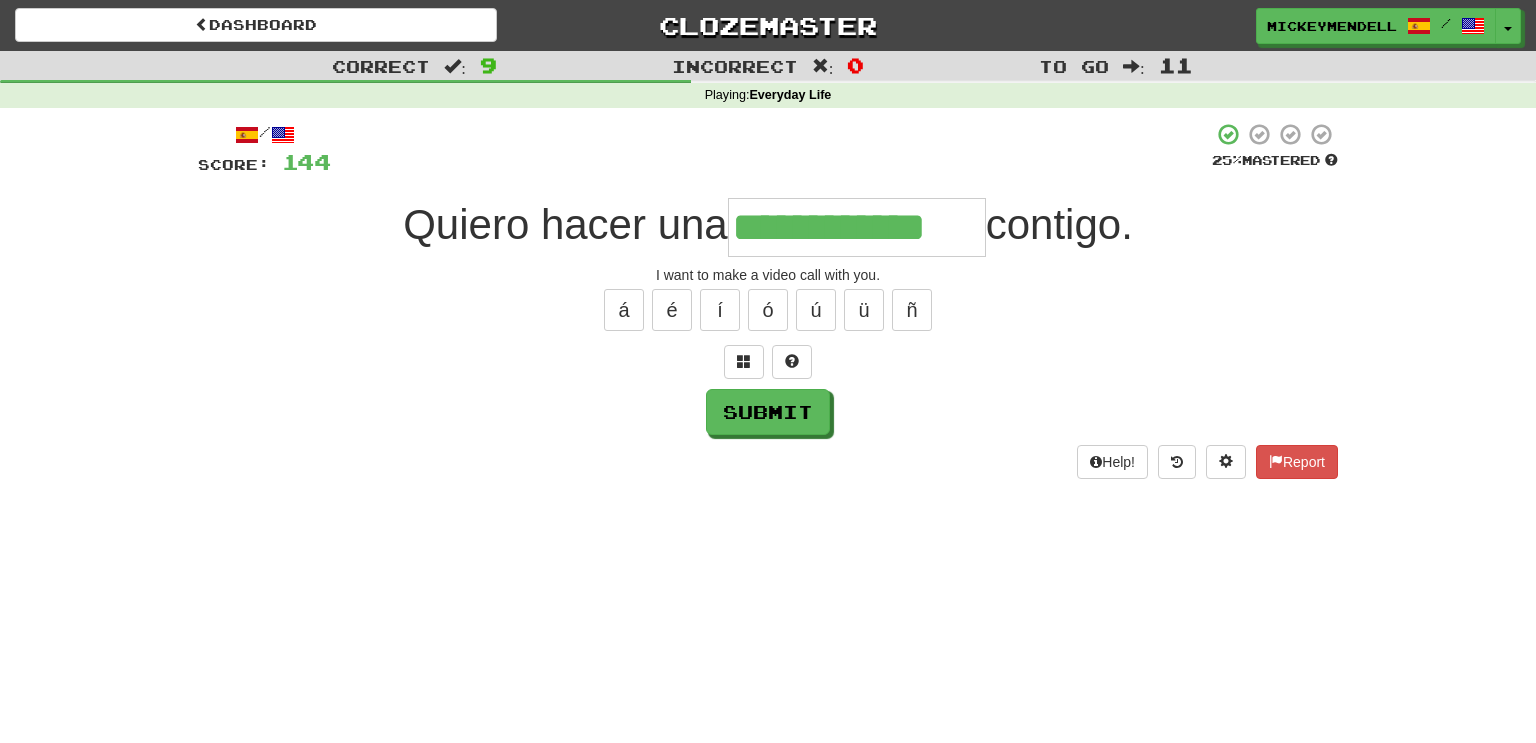 type on "**********" 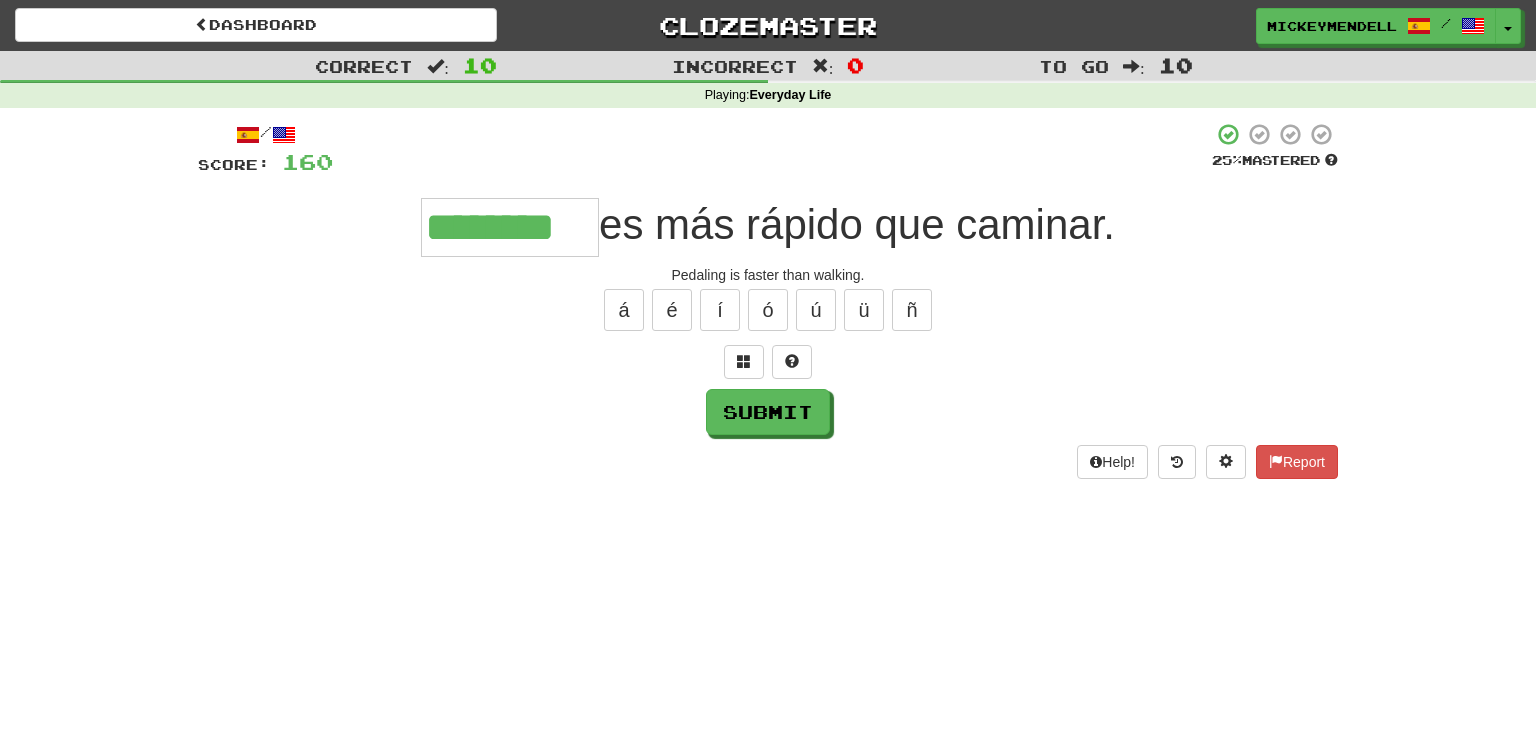 type on "********" 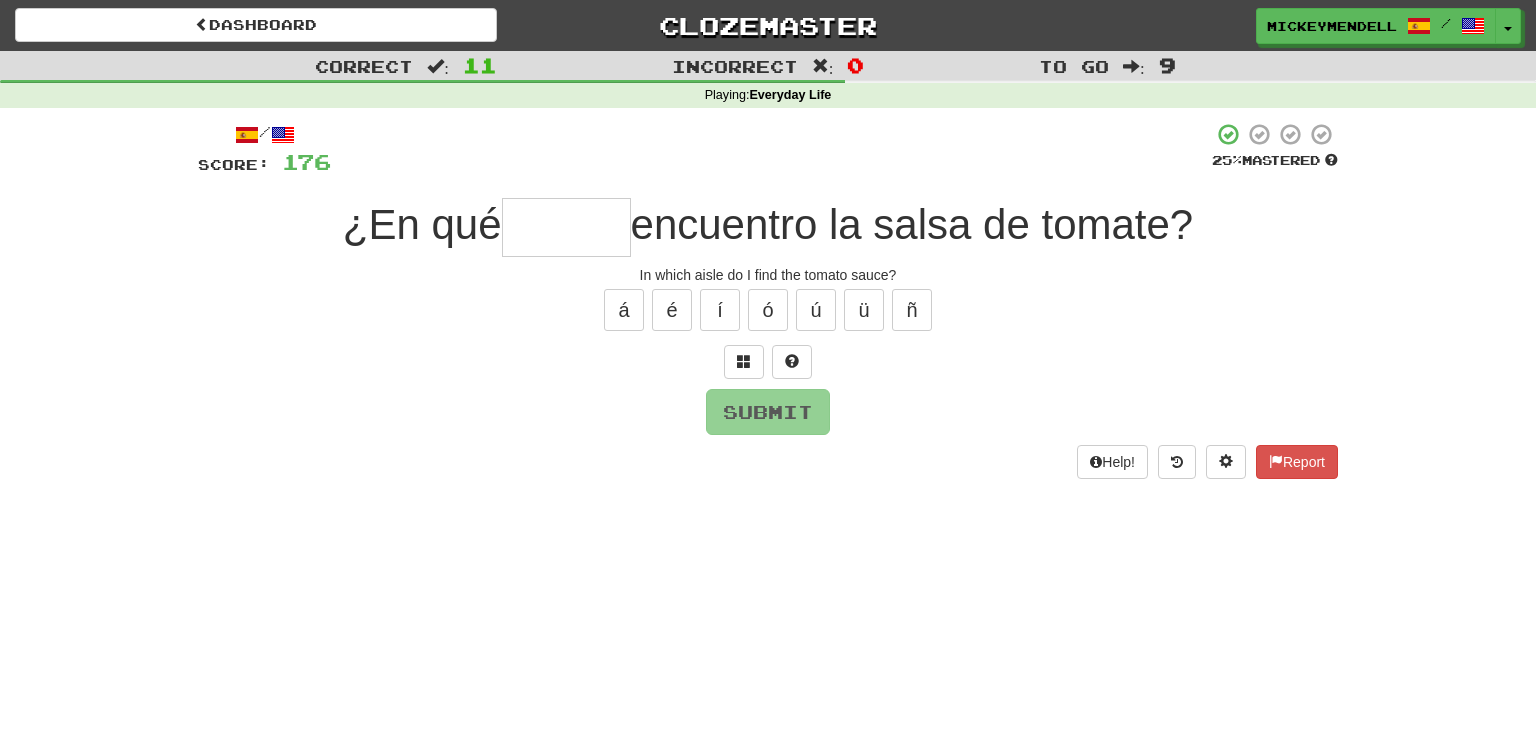 type on "*" 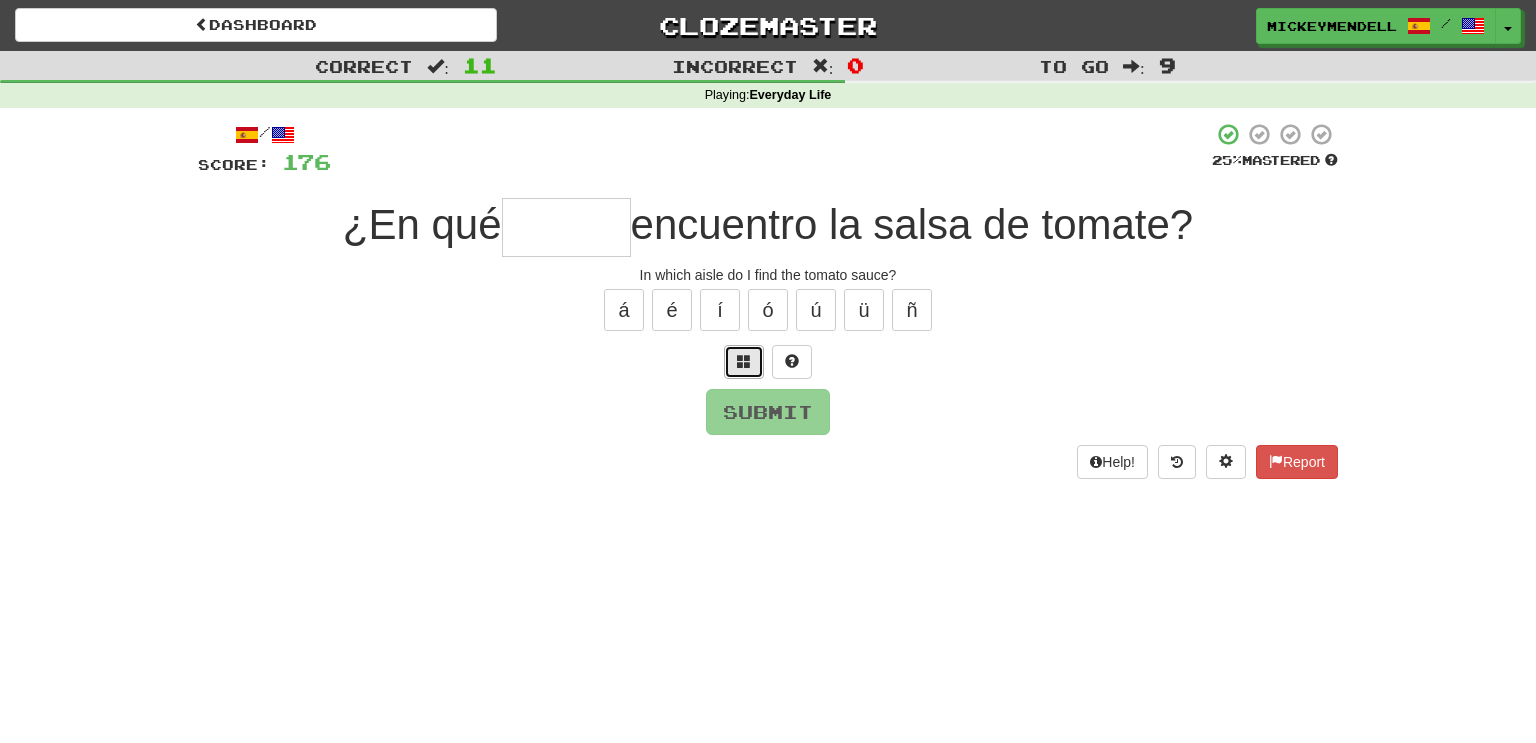click at bounding box center (744, 361) 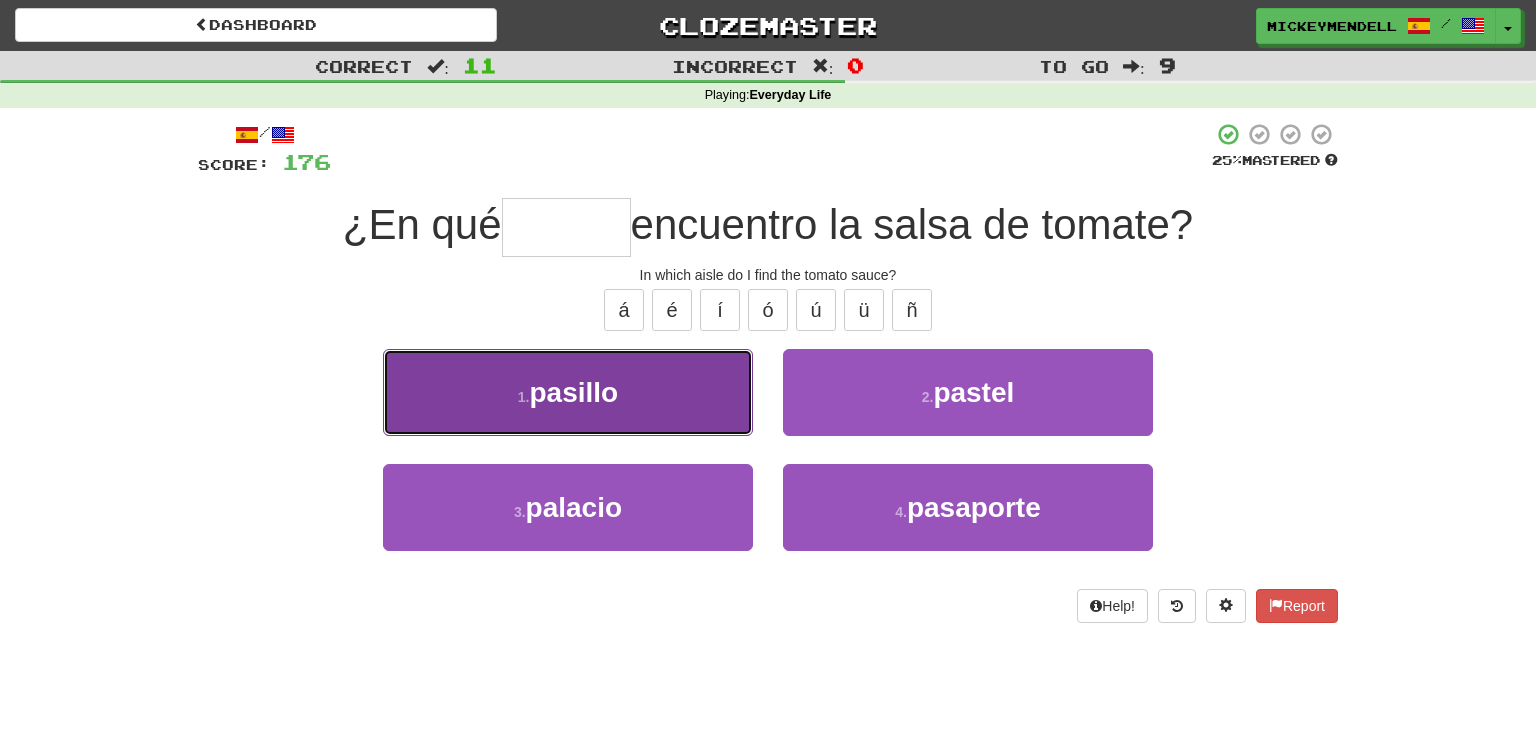 click on "1 .  pasillo" at bounding box center (568, 392) 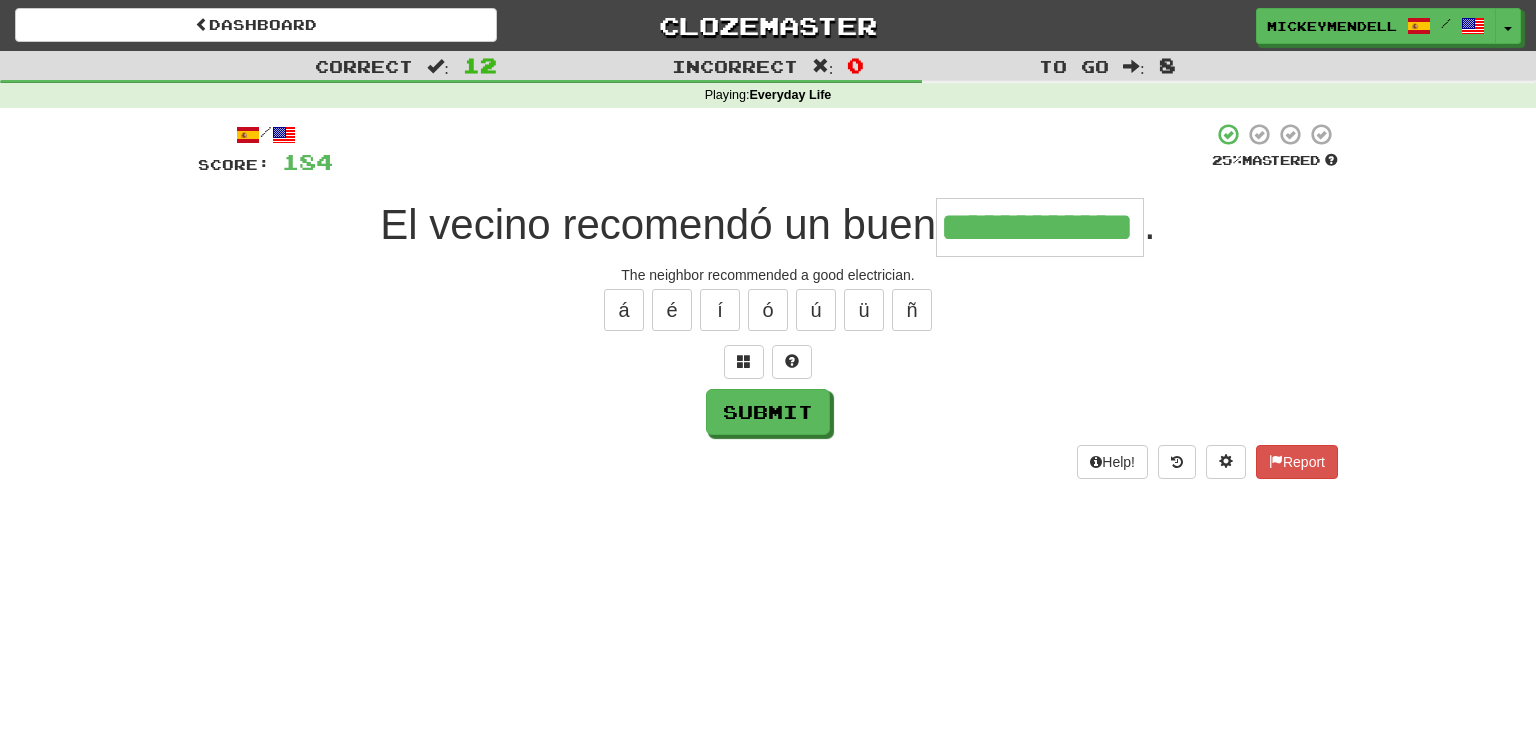 type on "**********" 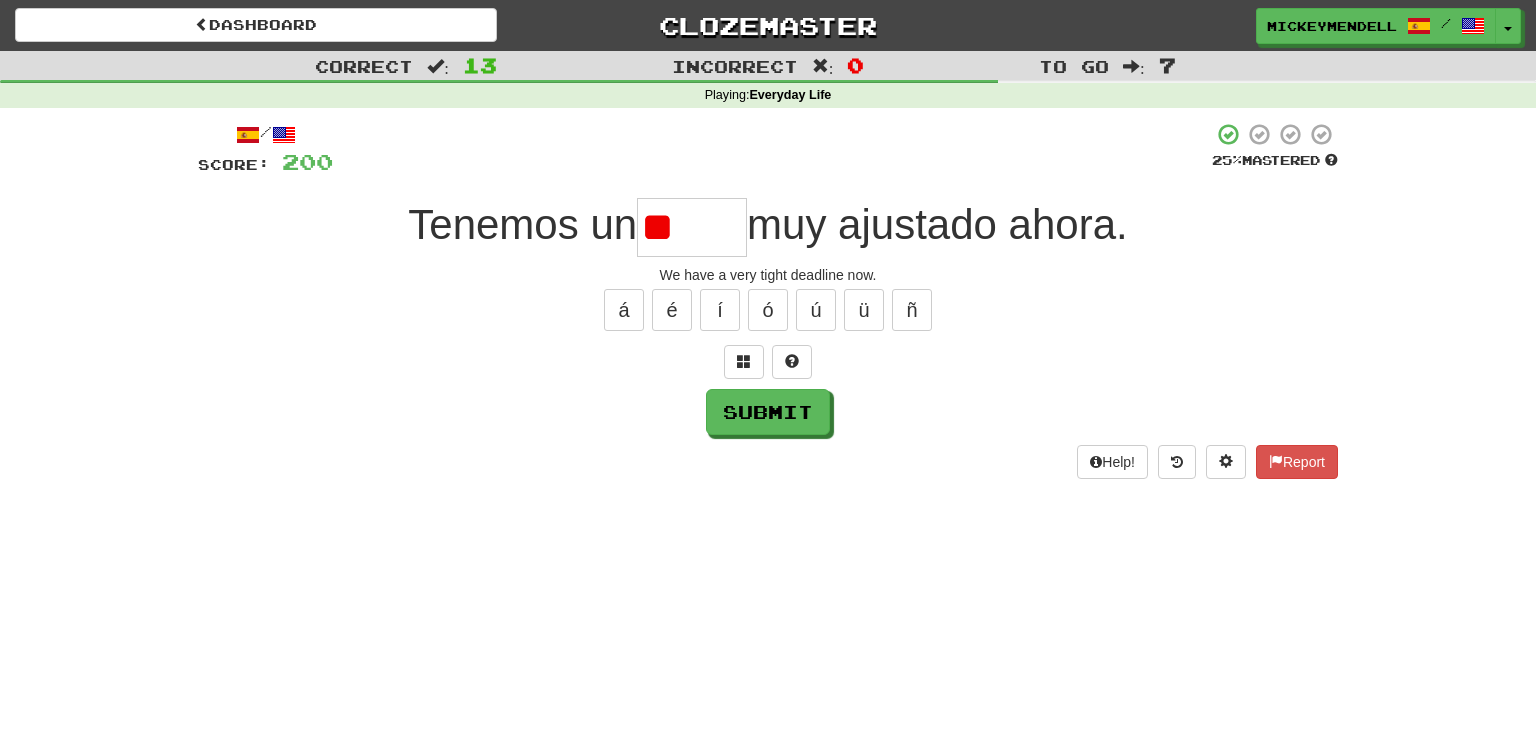 type on "*" 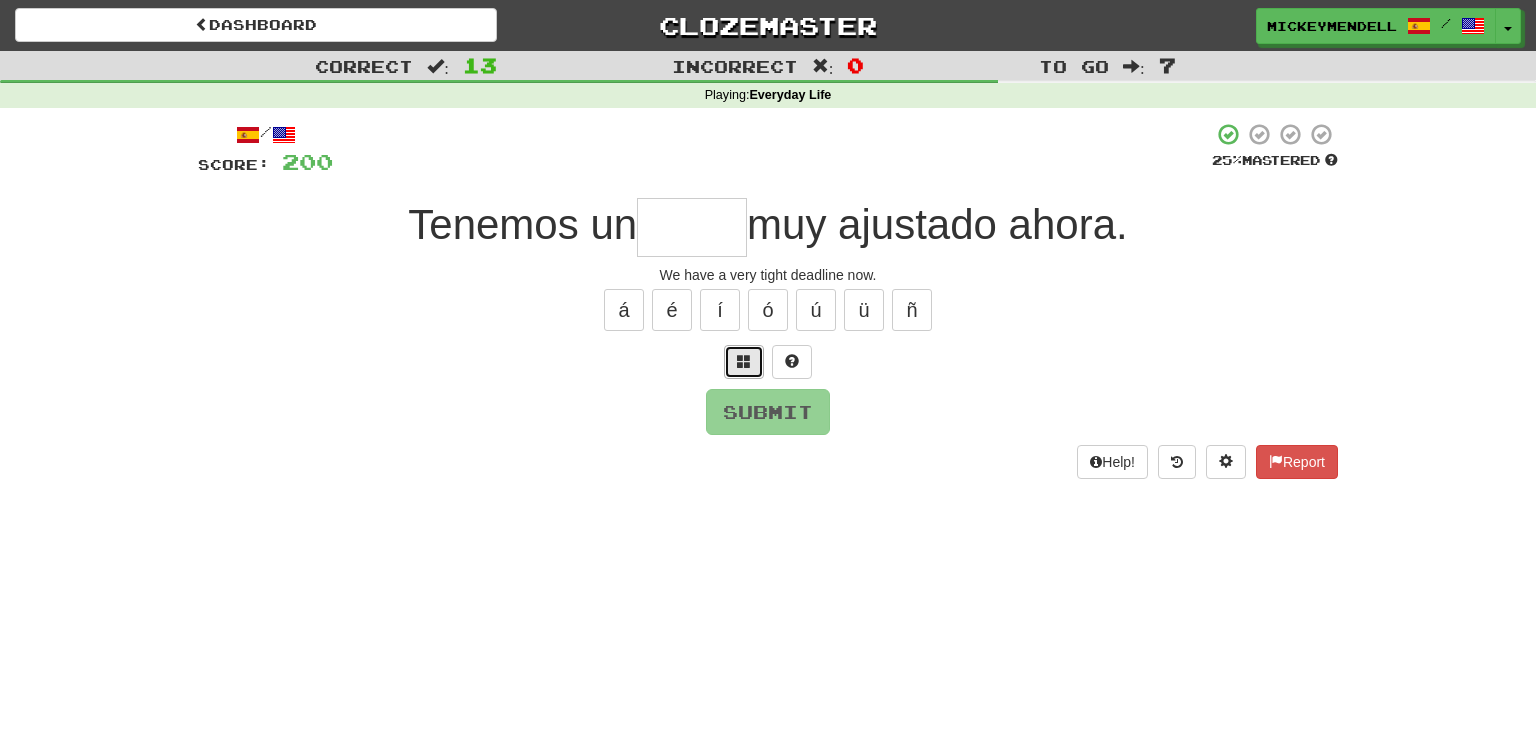 click at bounding box center (744, 362) 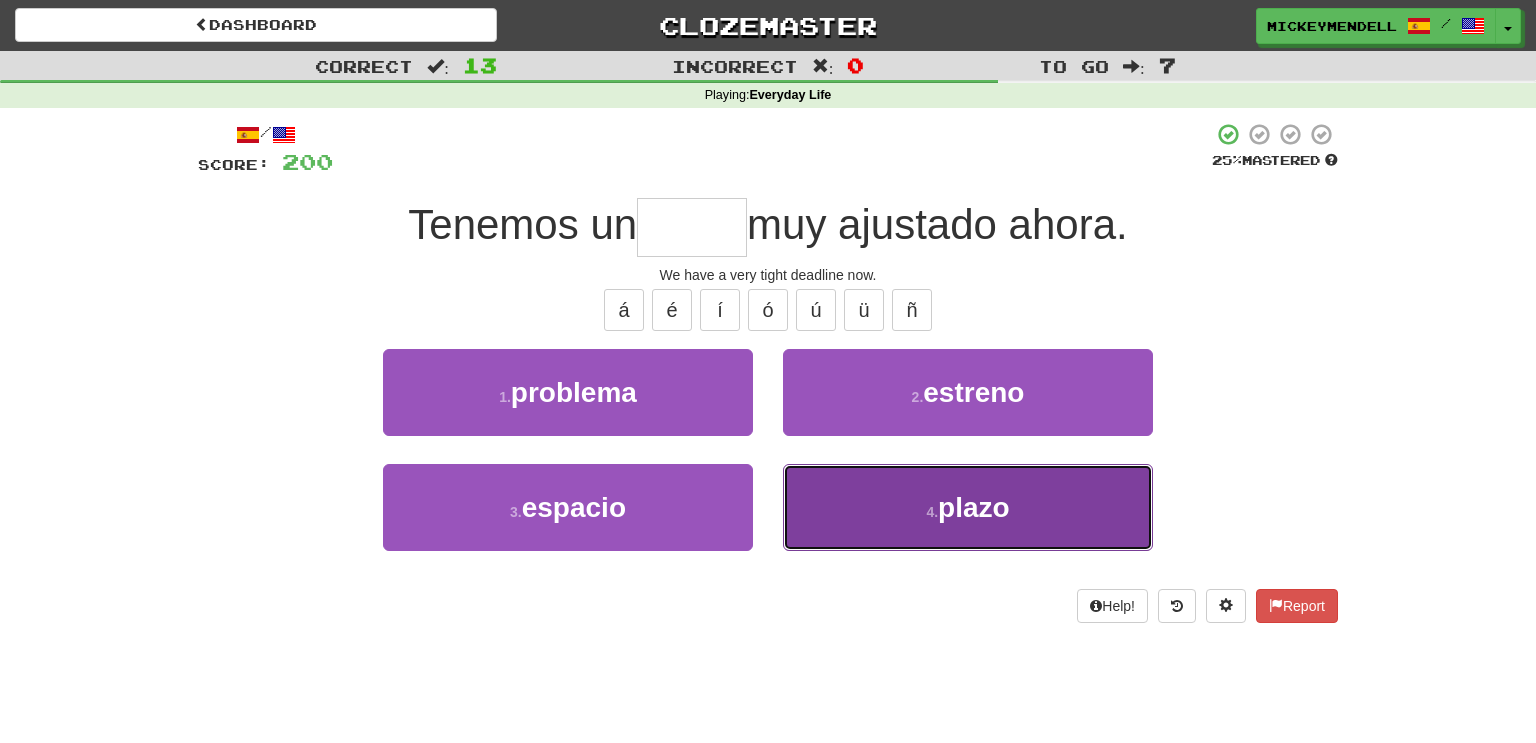 click on "4 .  plazo" at bounding box center [968, 507] 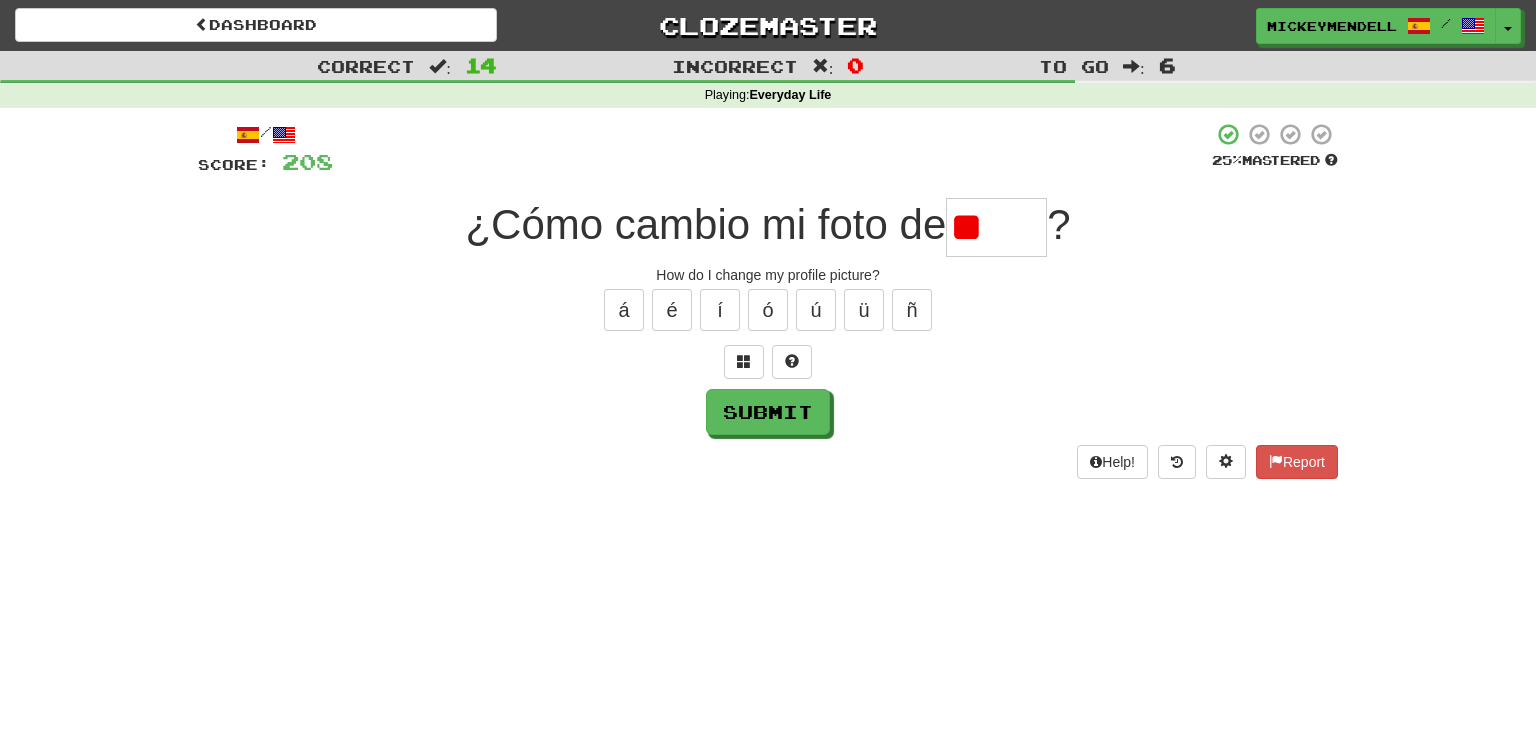 type on "*" 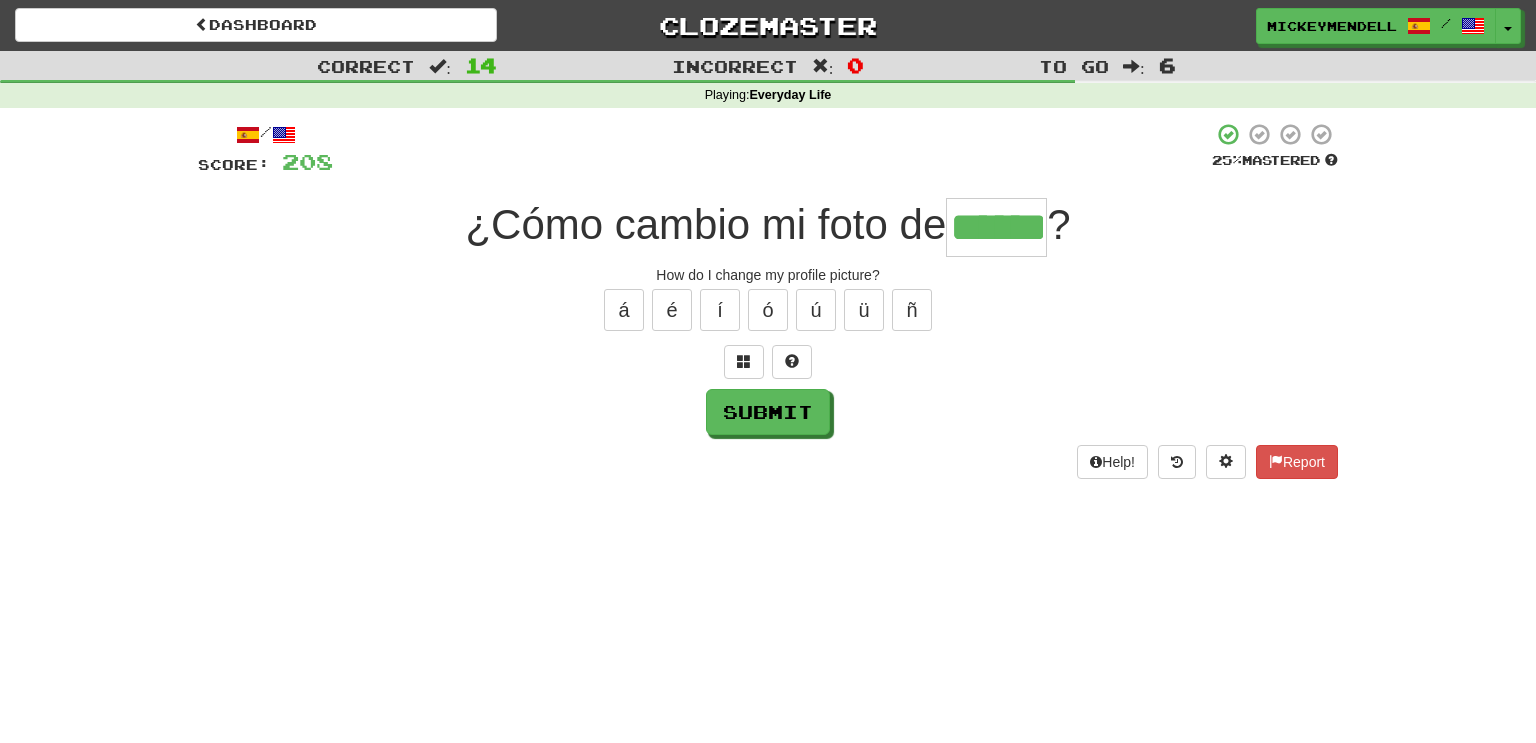 type on "******" 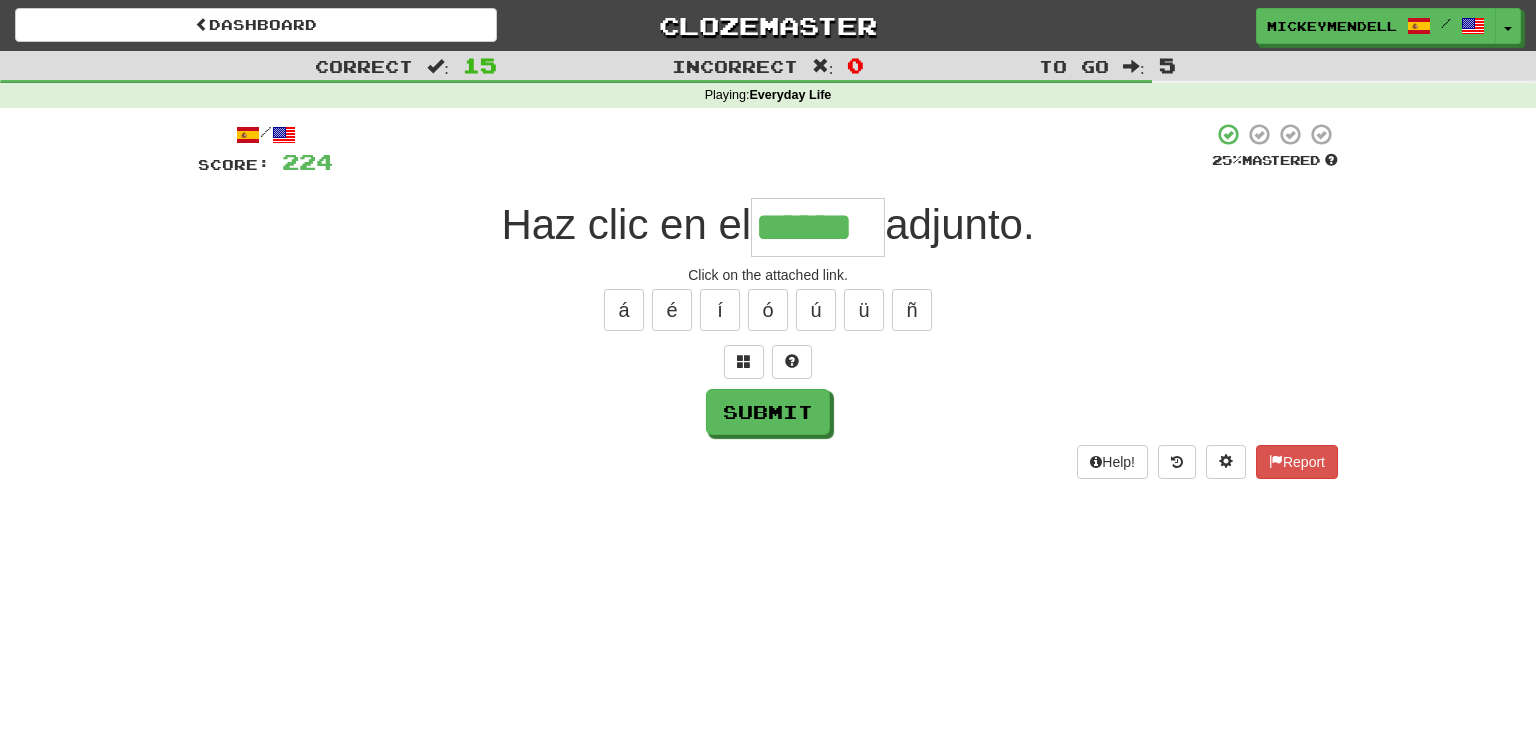 type on "******" 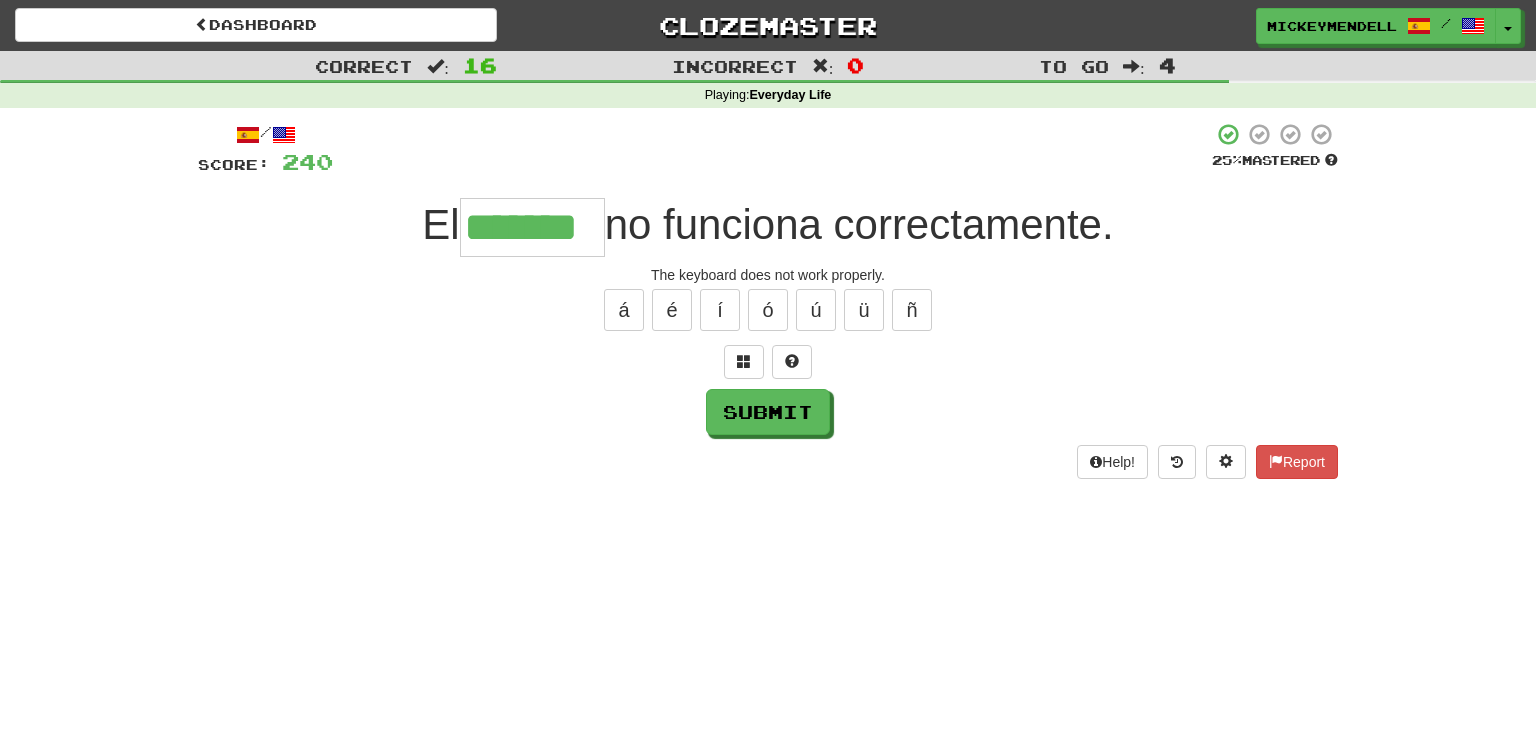 type on "*******" 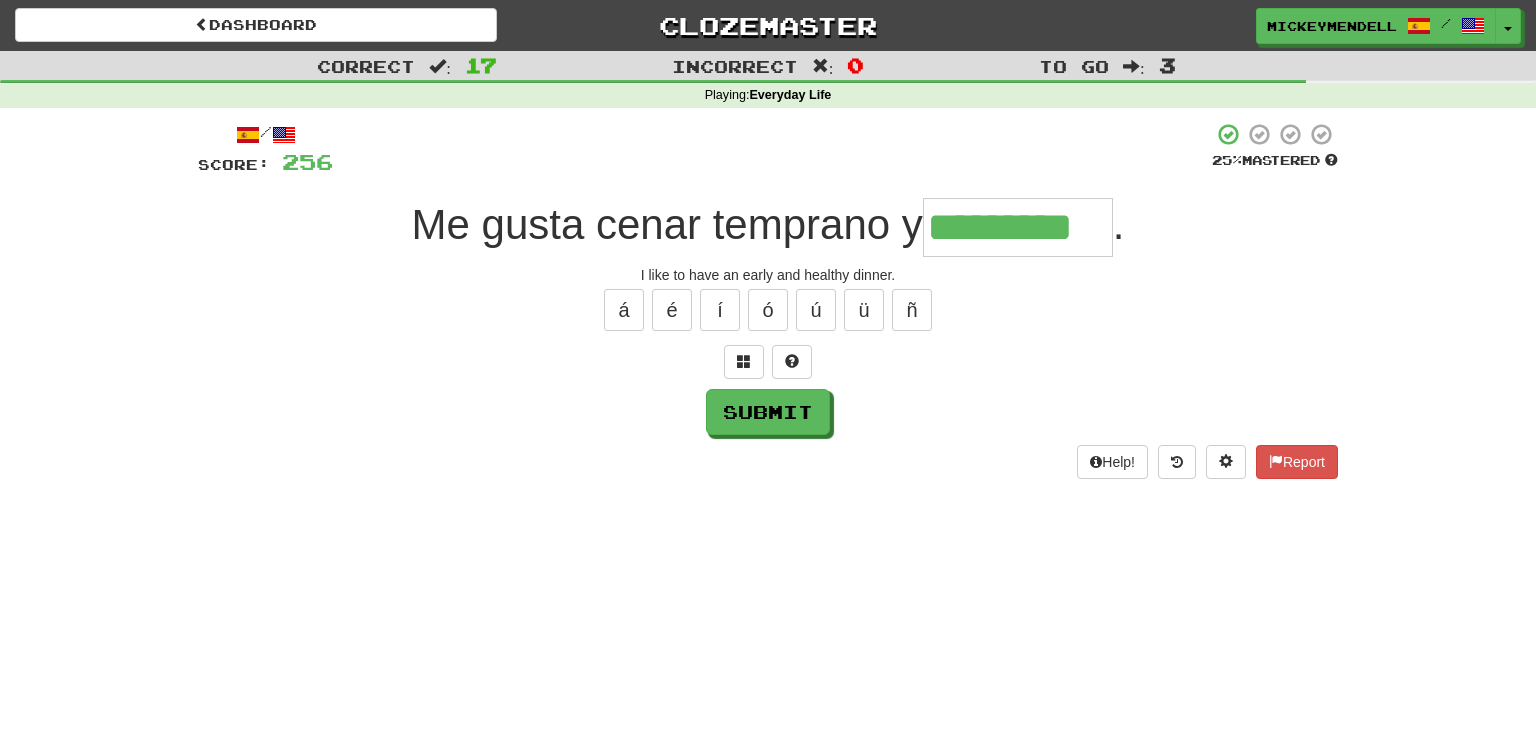 type on "*********" 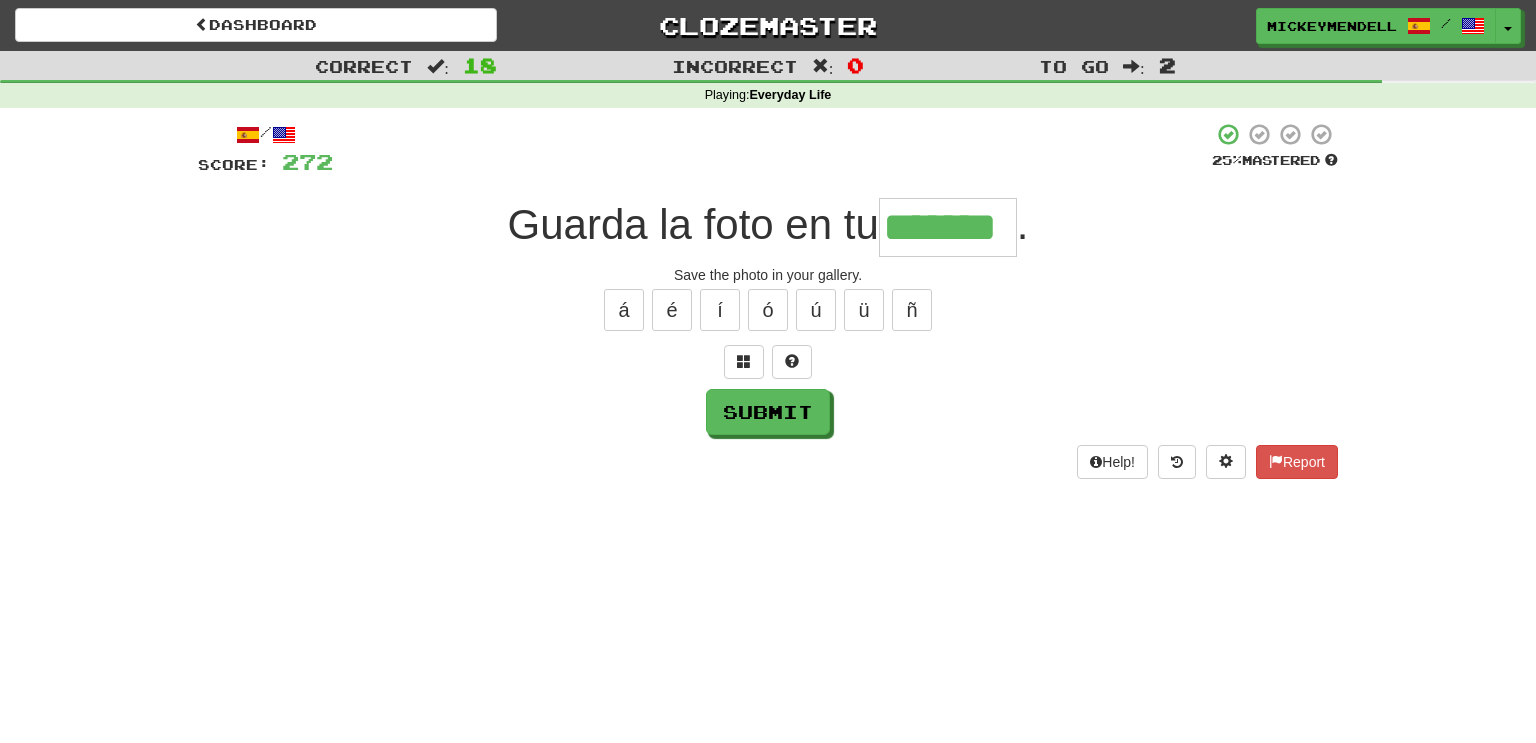 type on "*******" 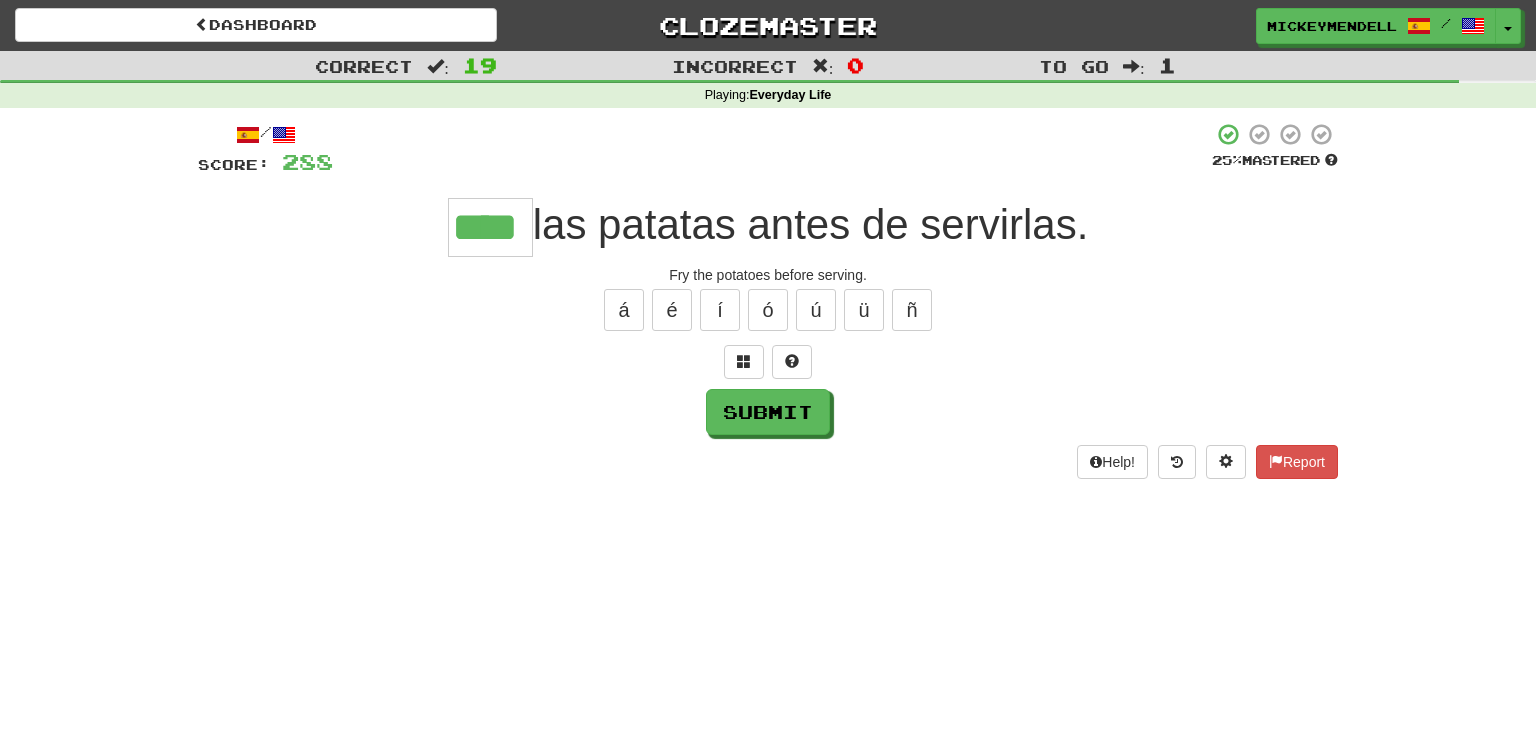 type on "****" 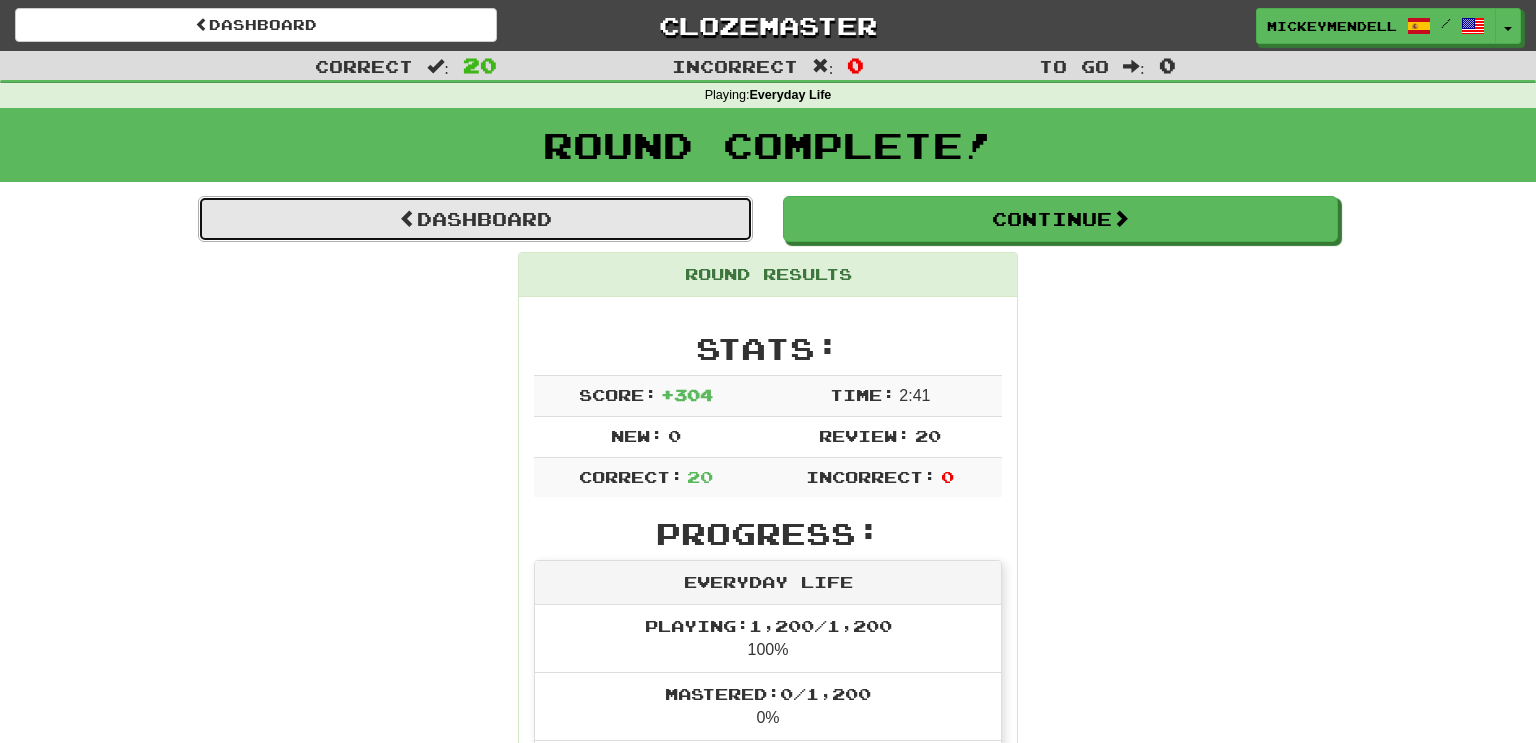 click on "Dashboard" at bounding box center [475, 219] 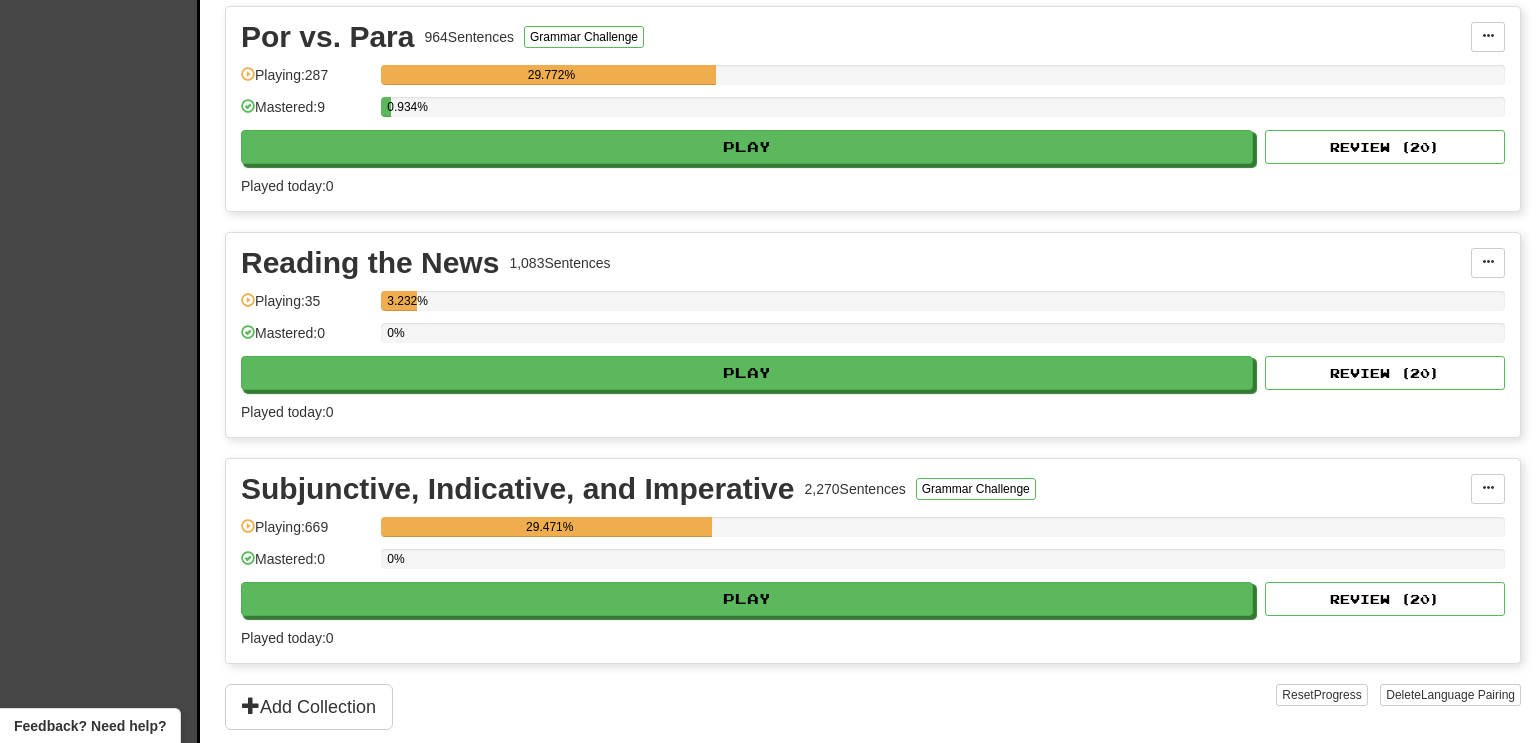 scroll, scrollTop: 1631, scrollLeft: 0, axis: vertical 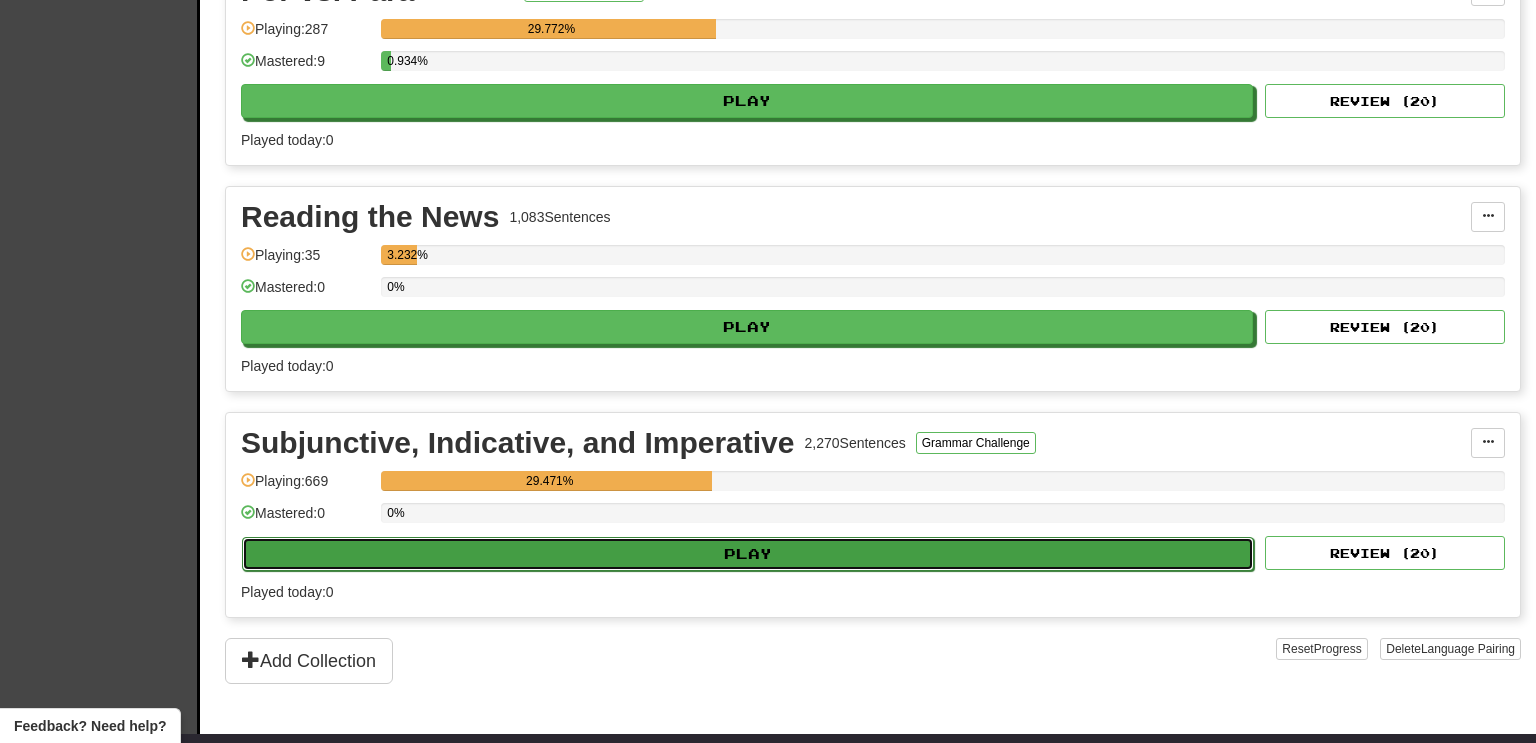 click on "Play" at bounding box center (748, 554) 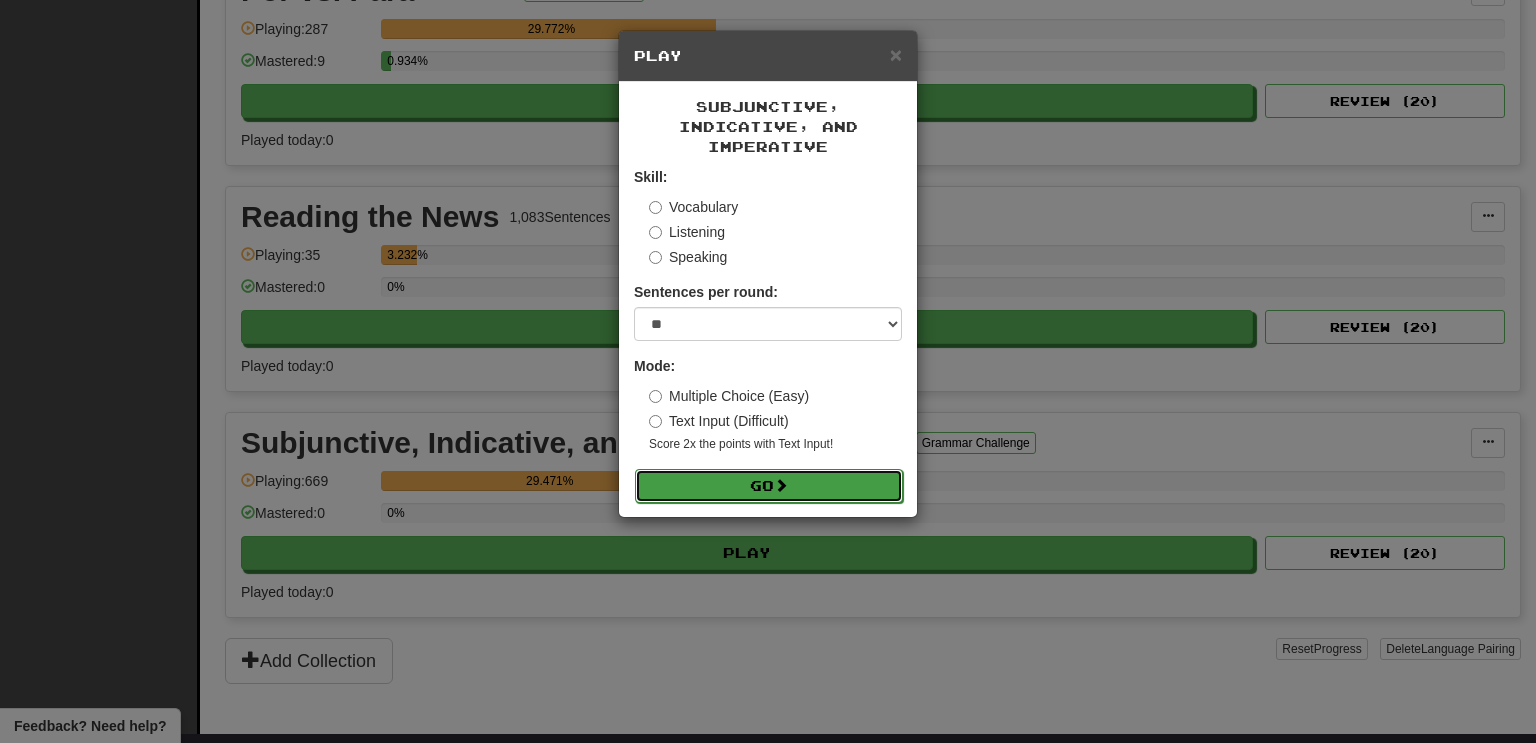 click on "Go" at bounding box center [769, 486] 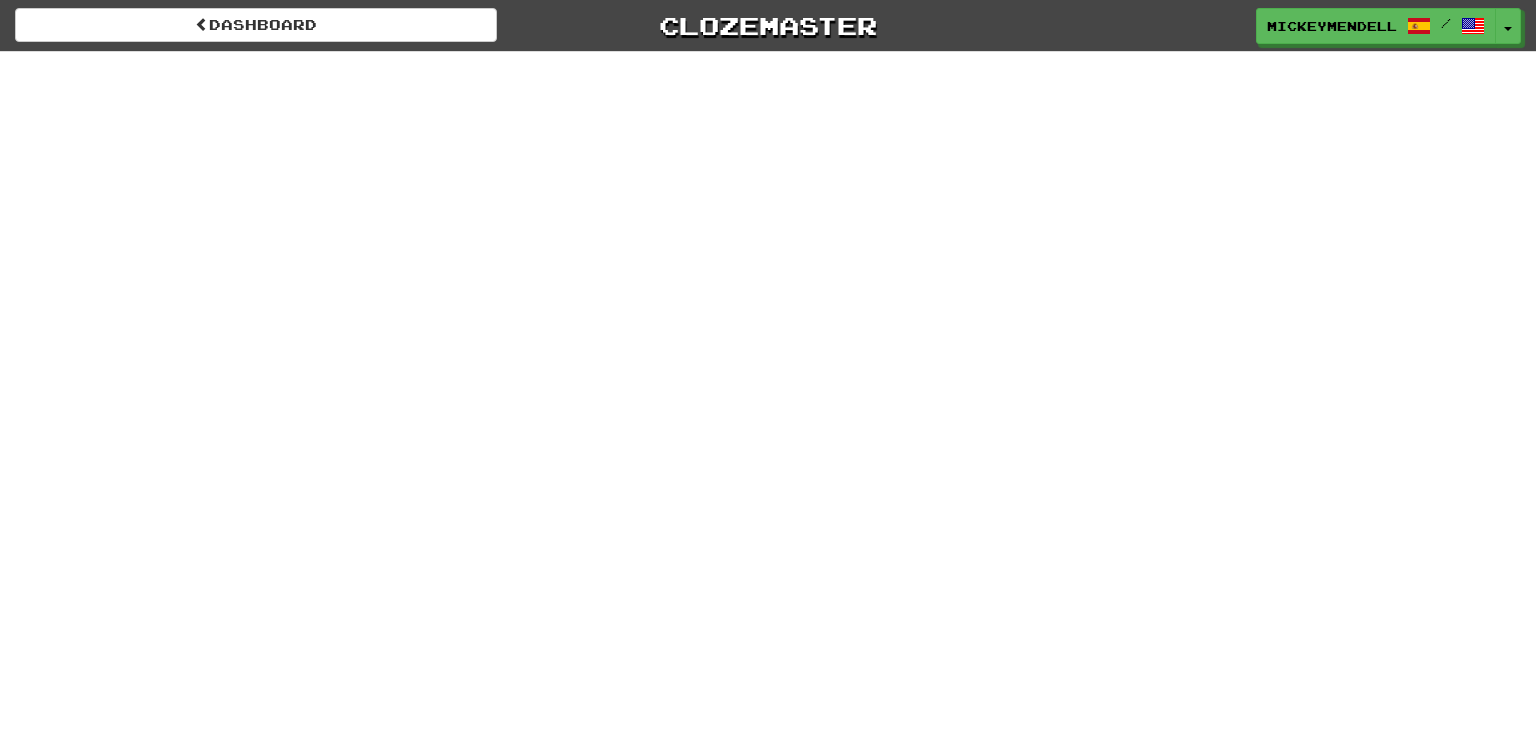 scroll, scrollTop: 0, scrollLeft: 0, axis: both 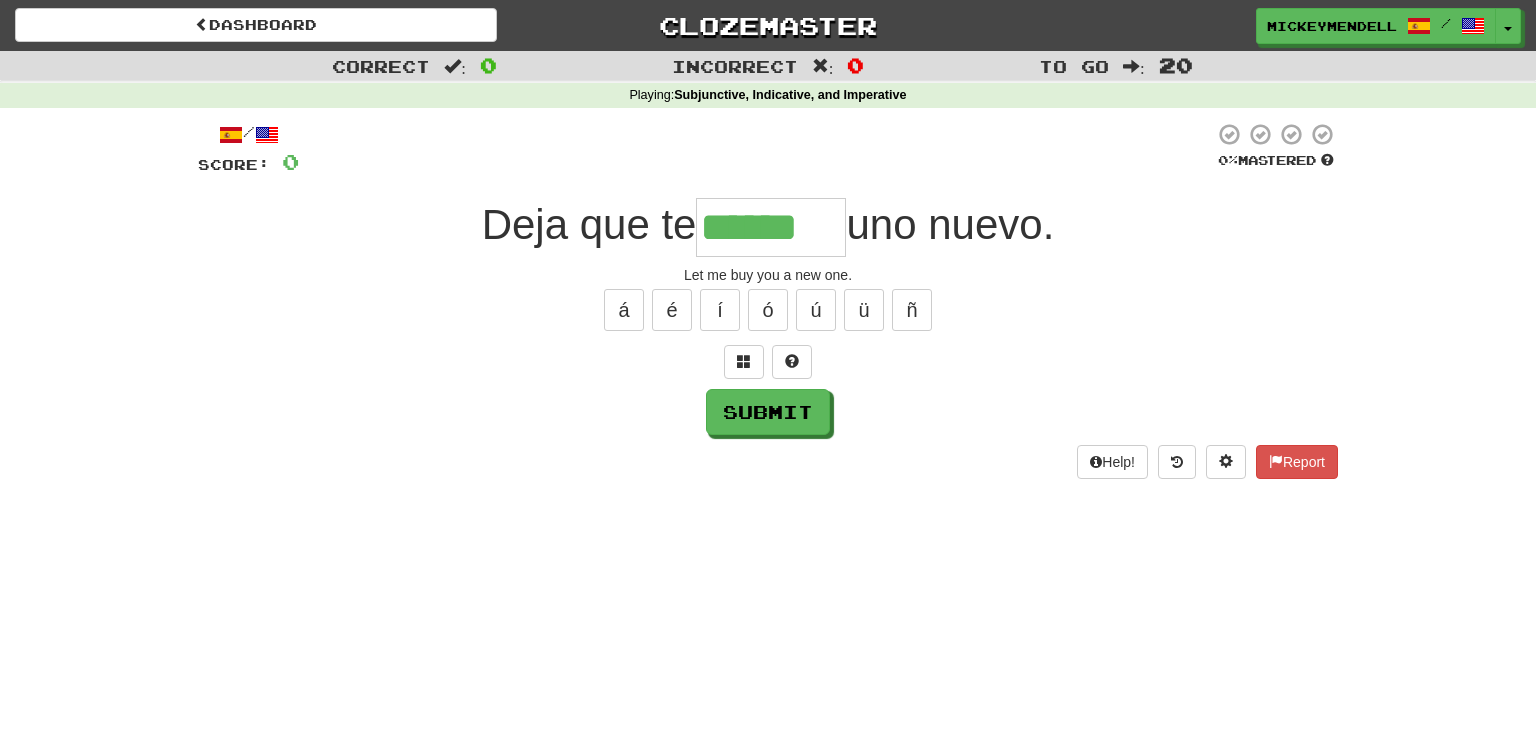 type on "******" 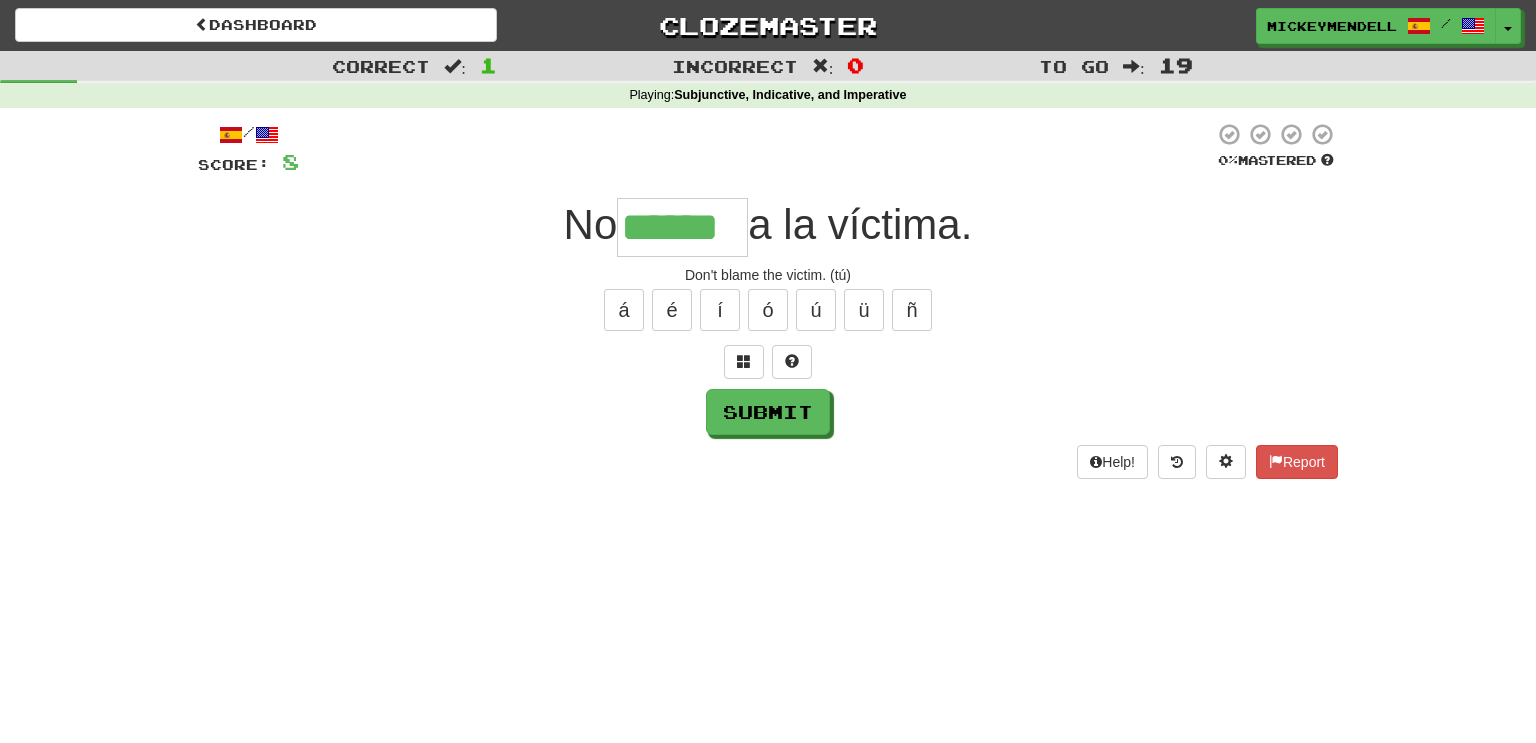 type on "******" 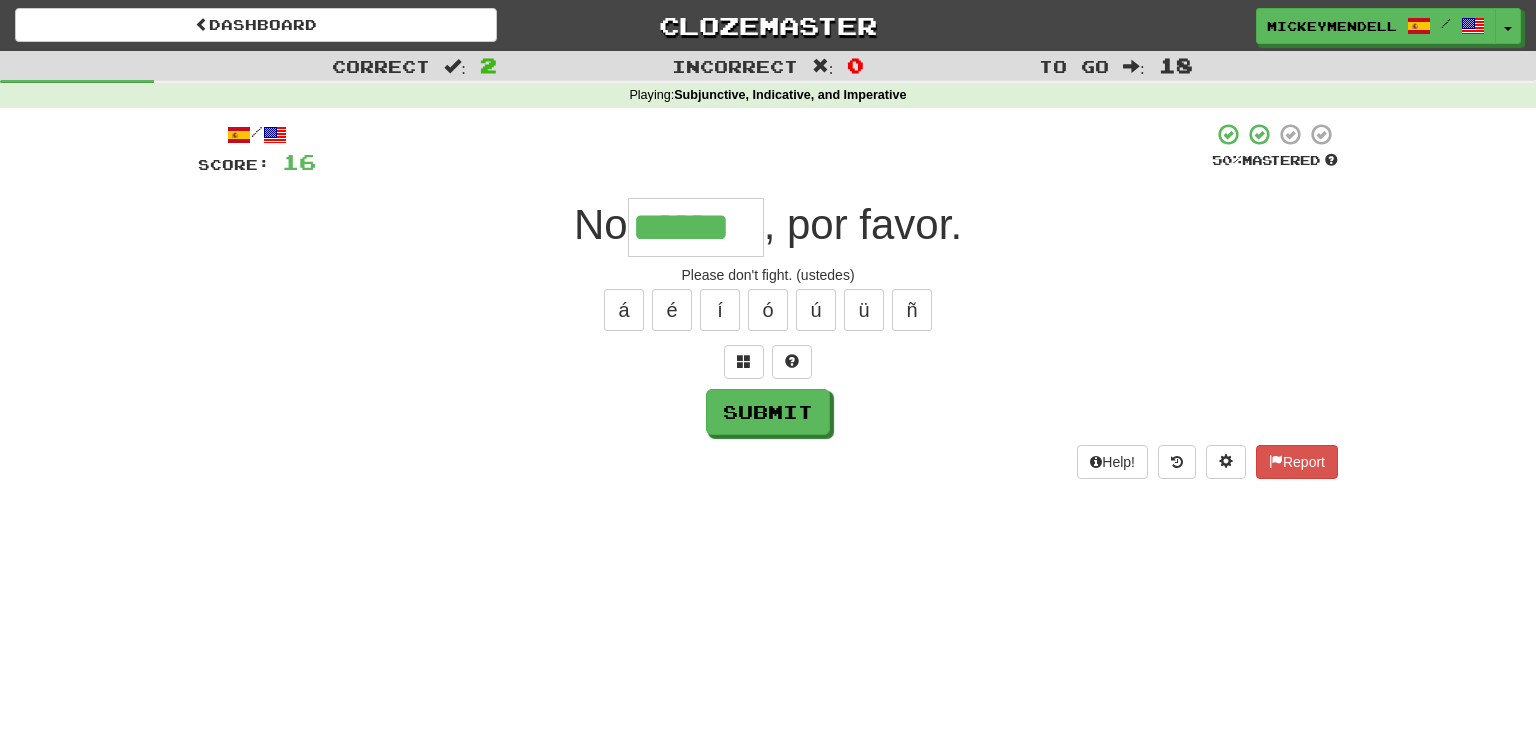 type on "******" 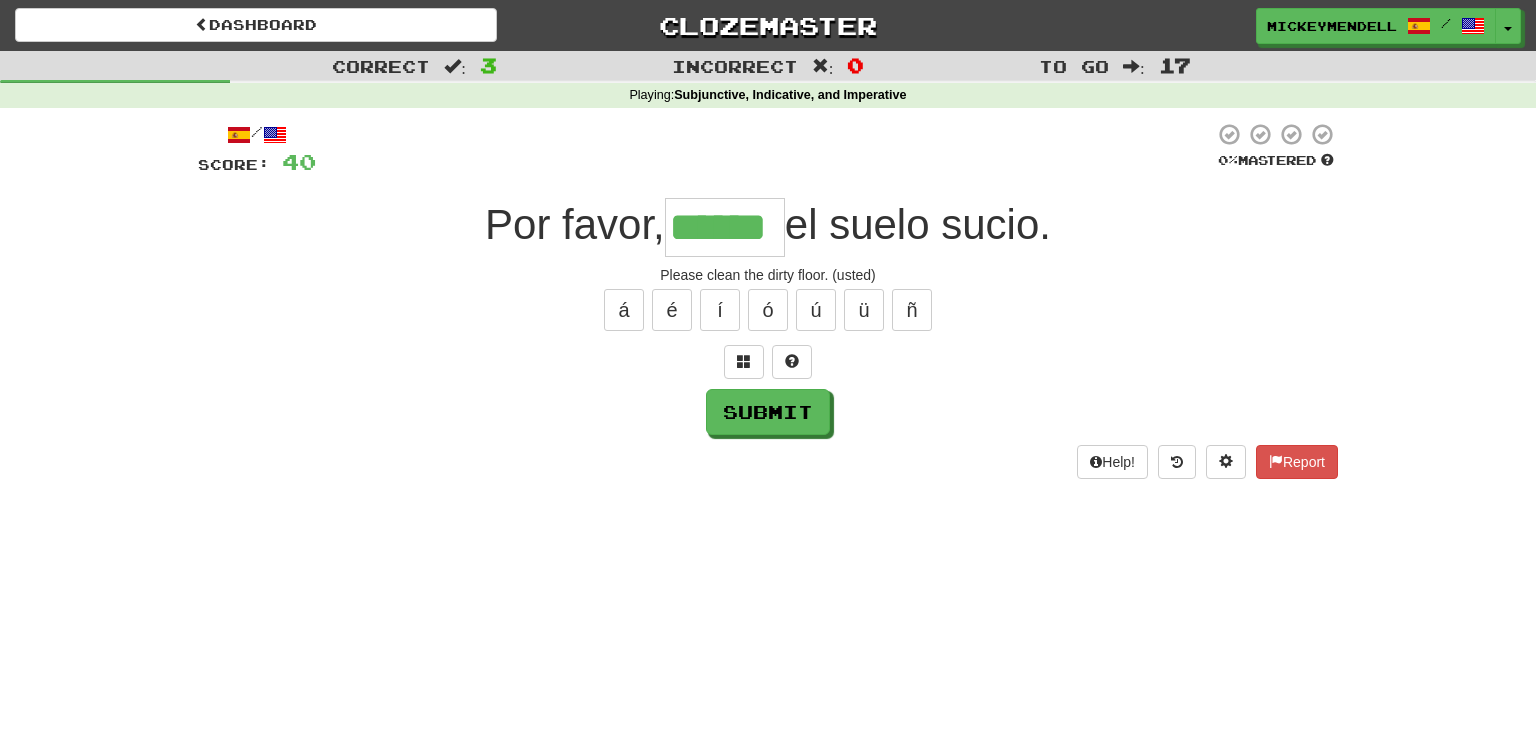 type on "******" 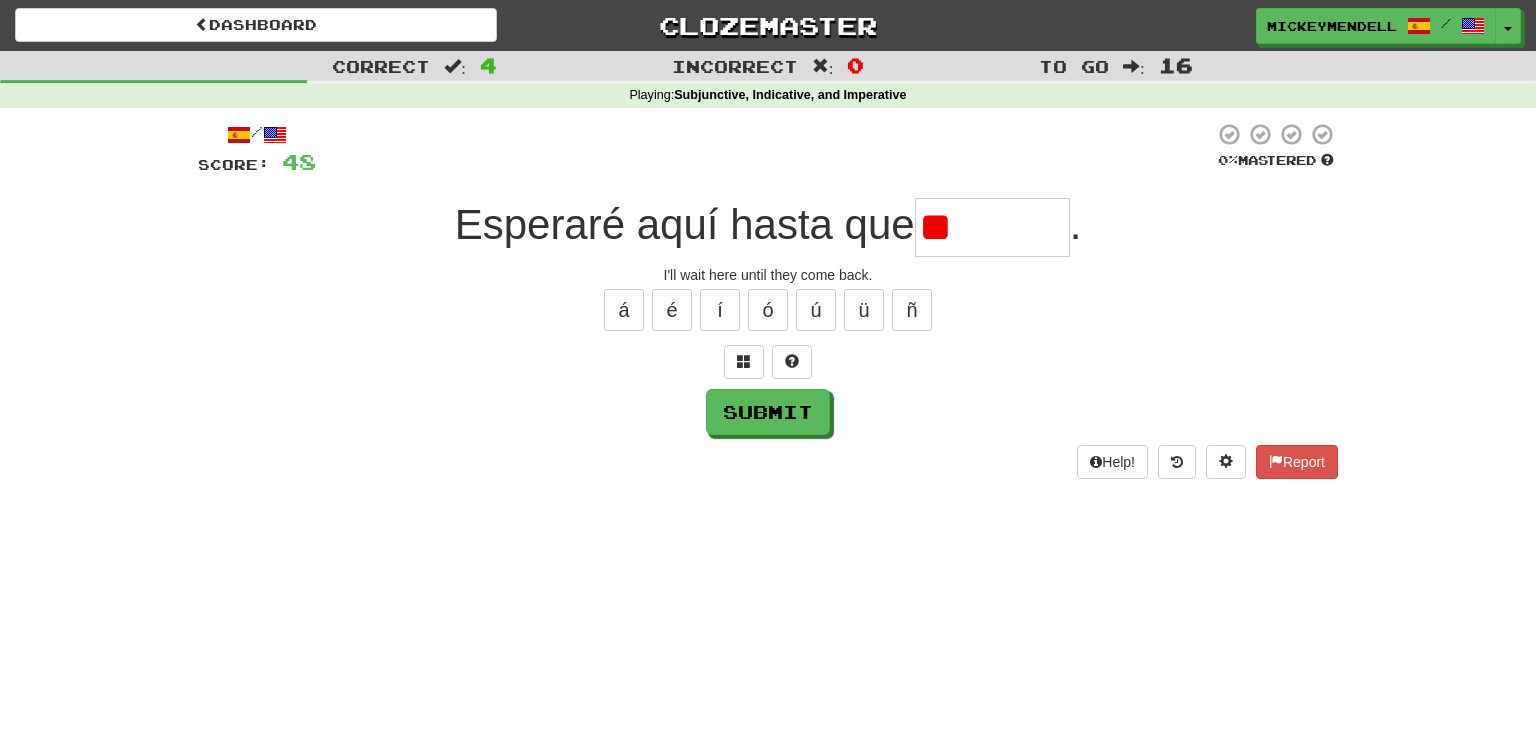 type on "*" 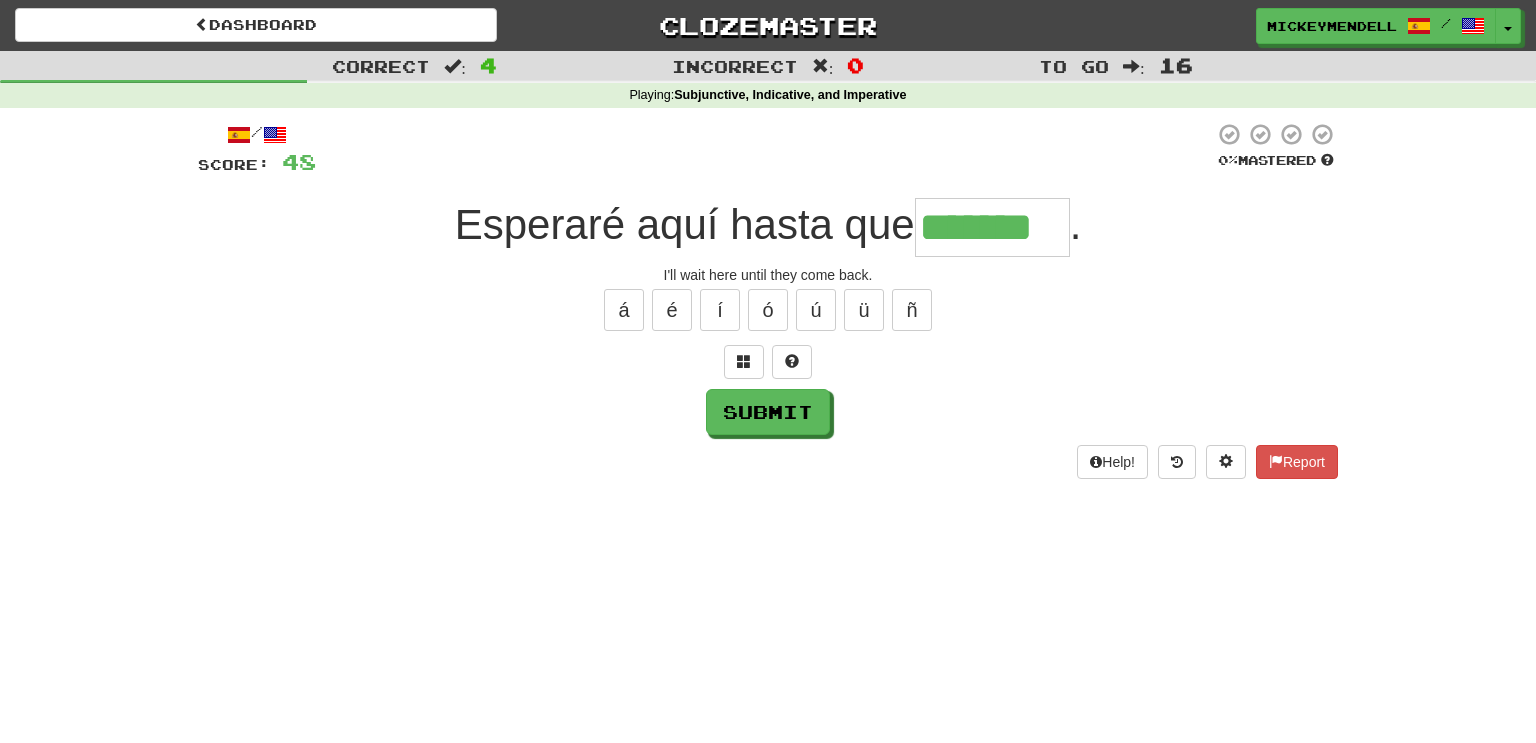 type on "*******" 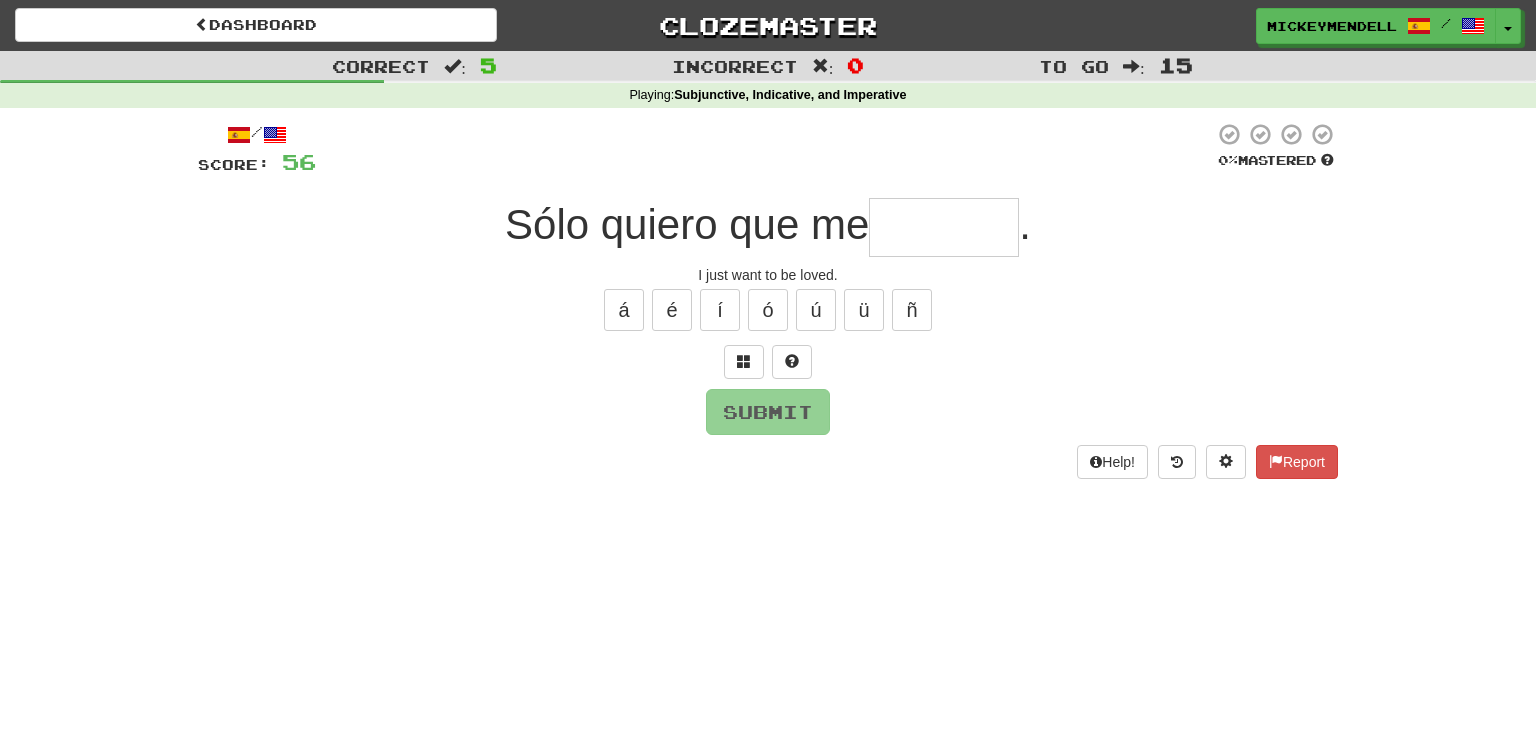 type on "*" 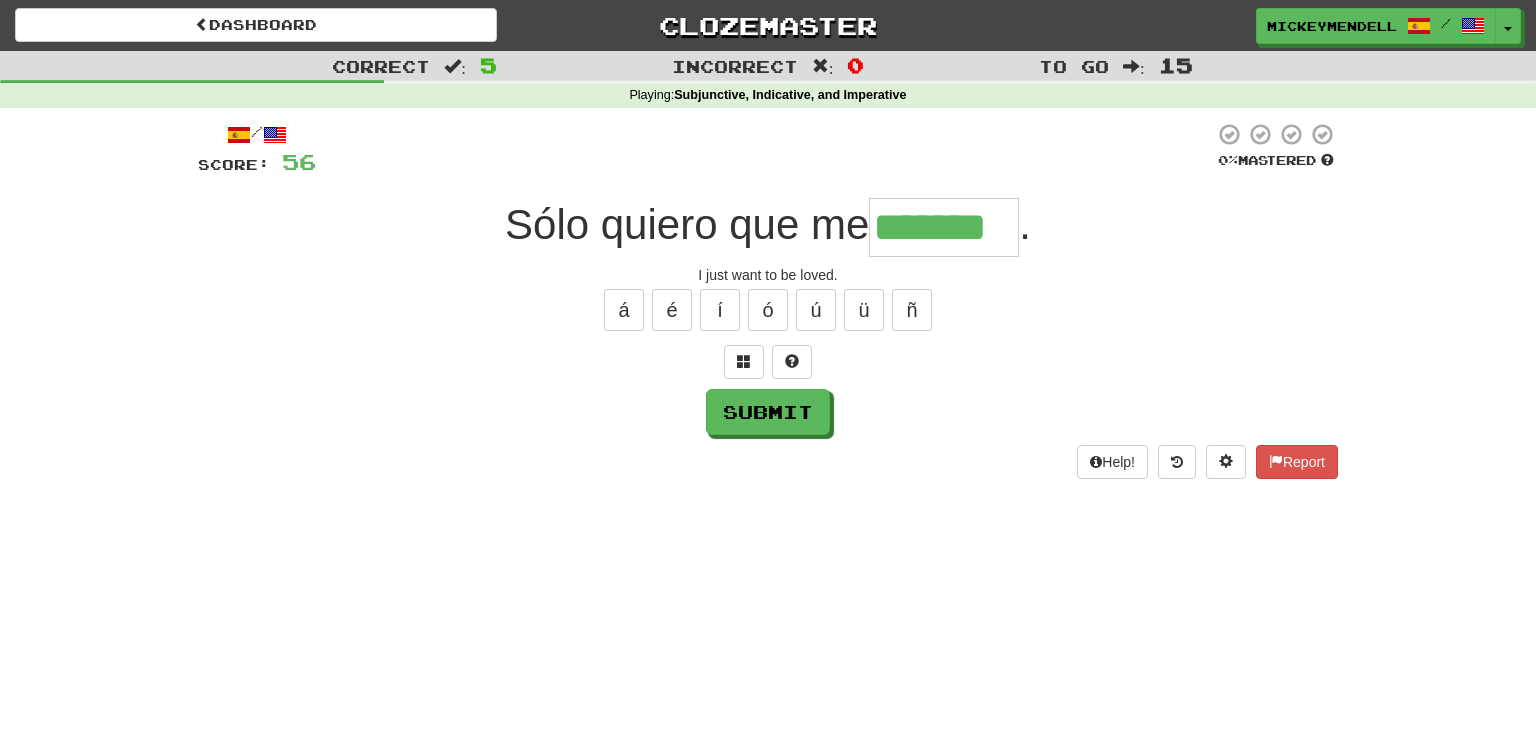 type on "*******" 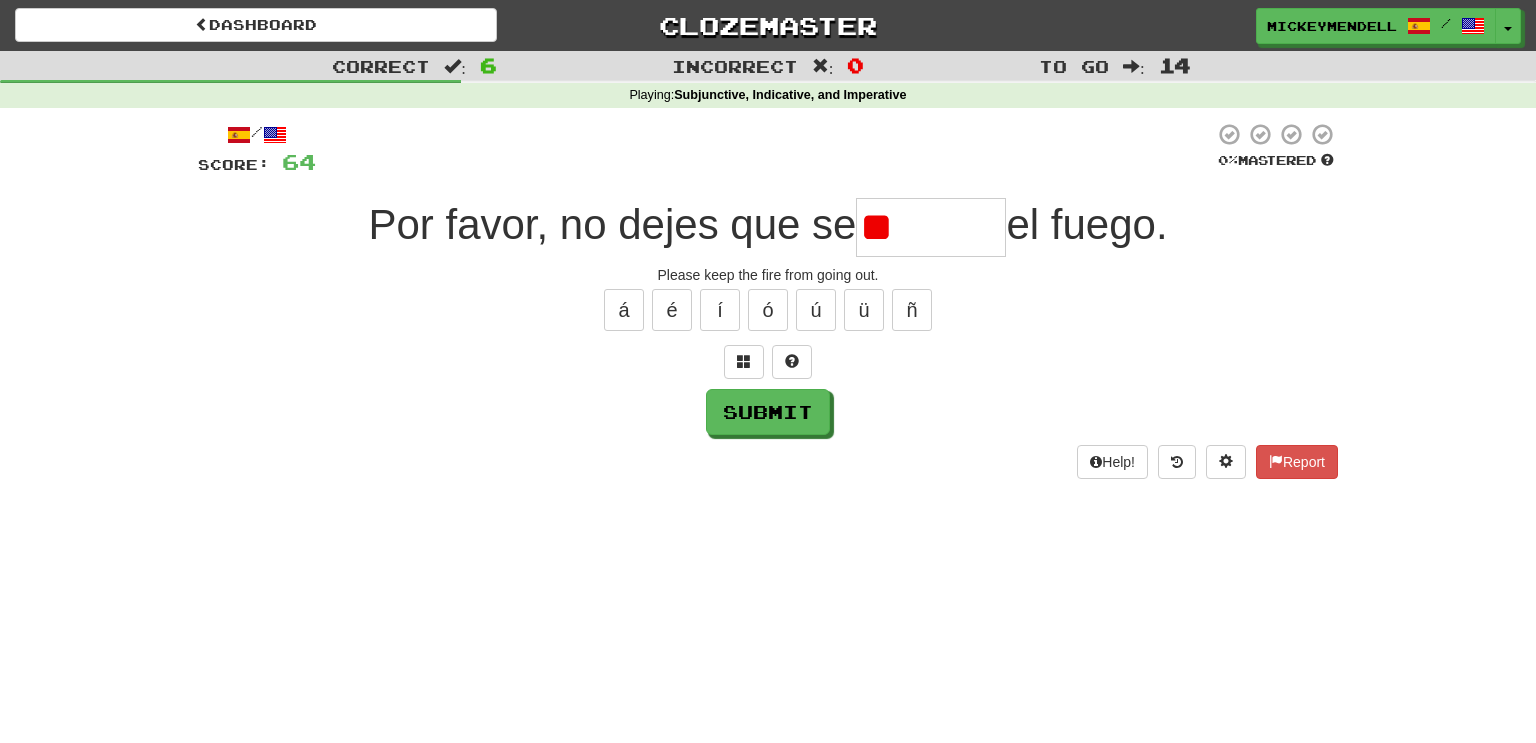 type on "*" 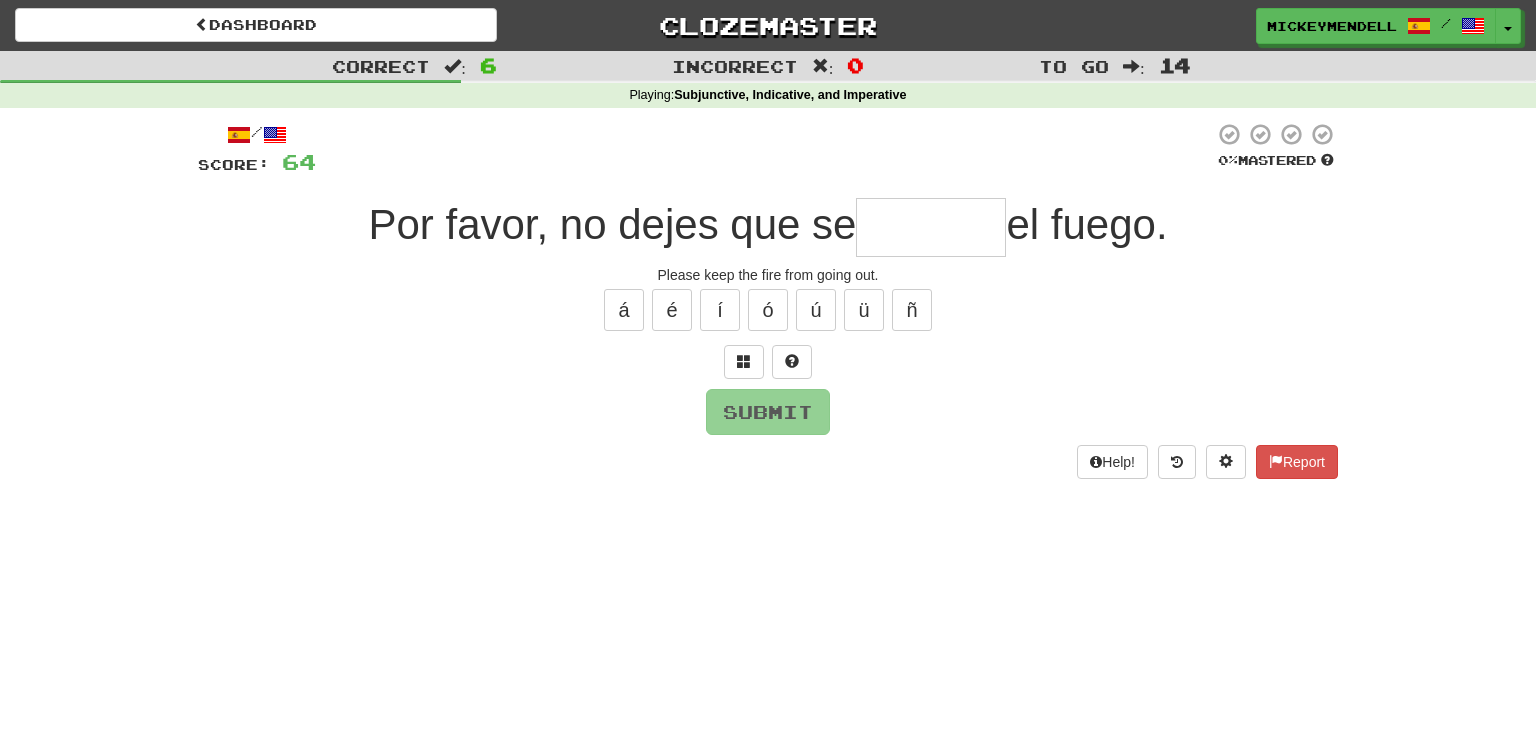 type on "*" 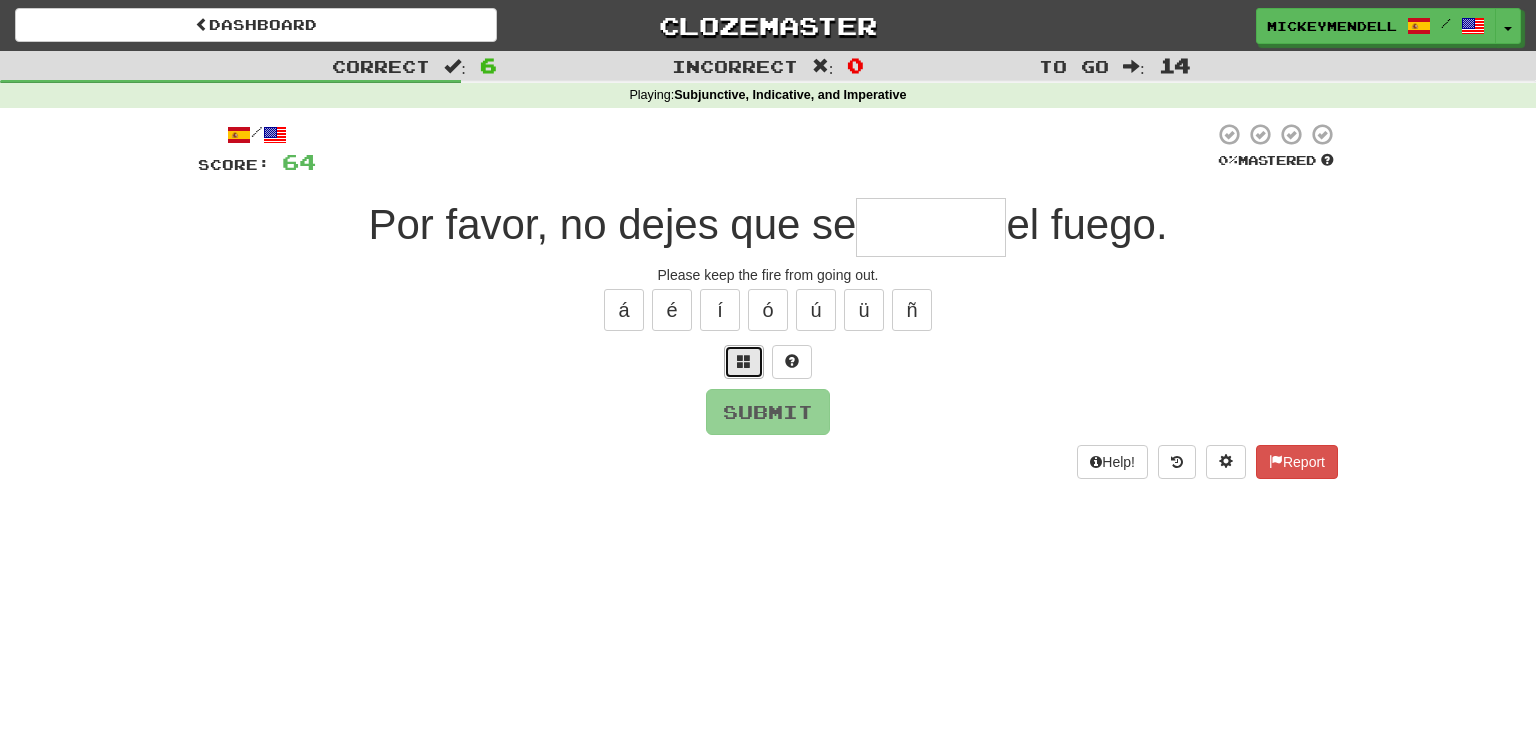 click at bounding box center (744, 362) 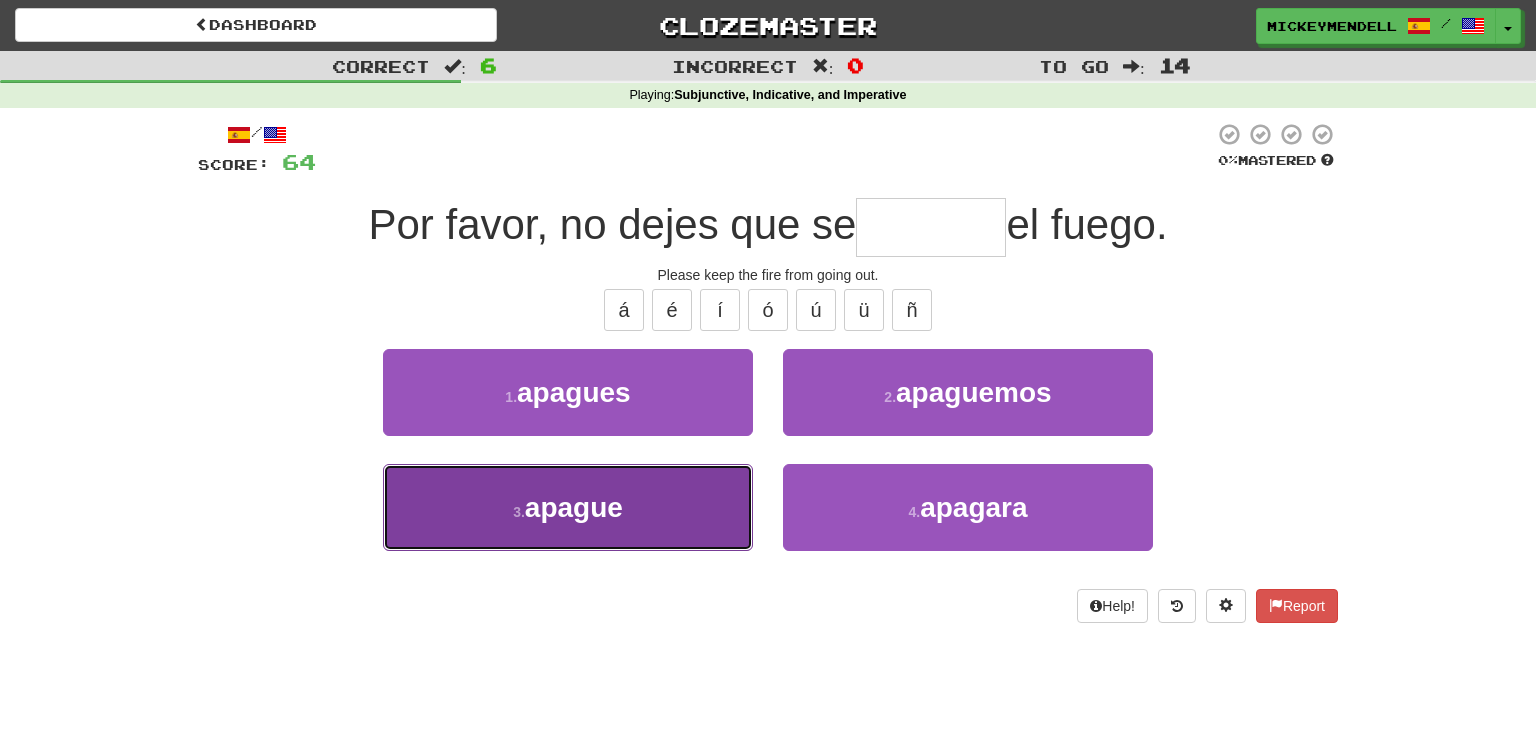 click on "apague" at bounding box center (574, 507) 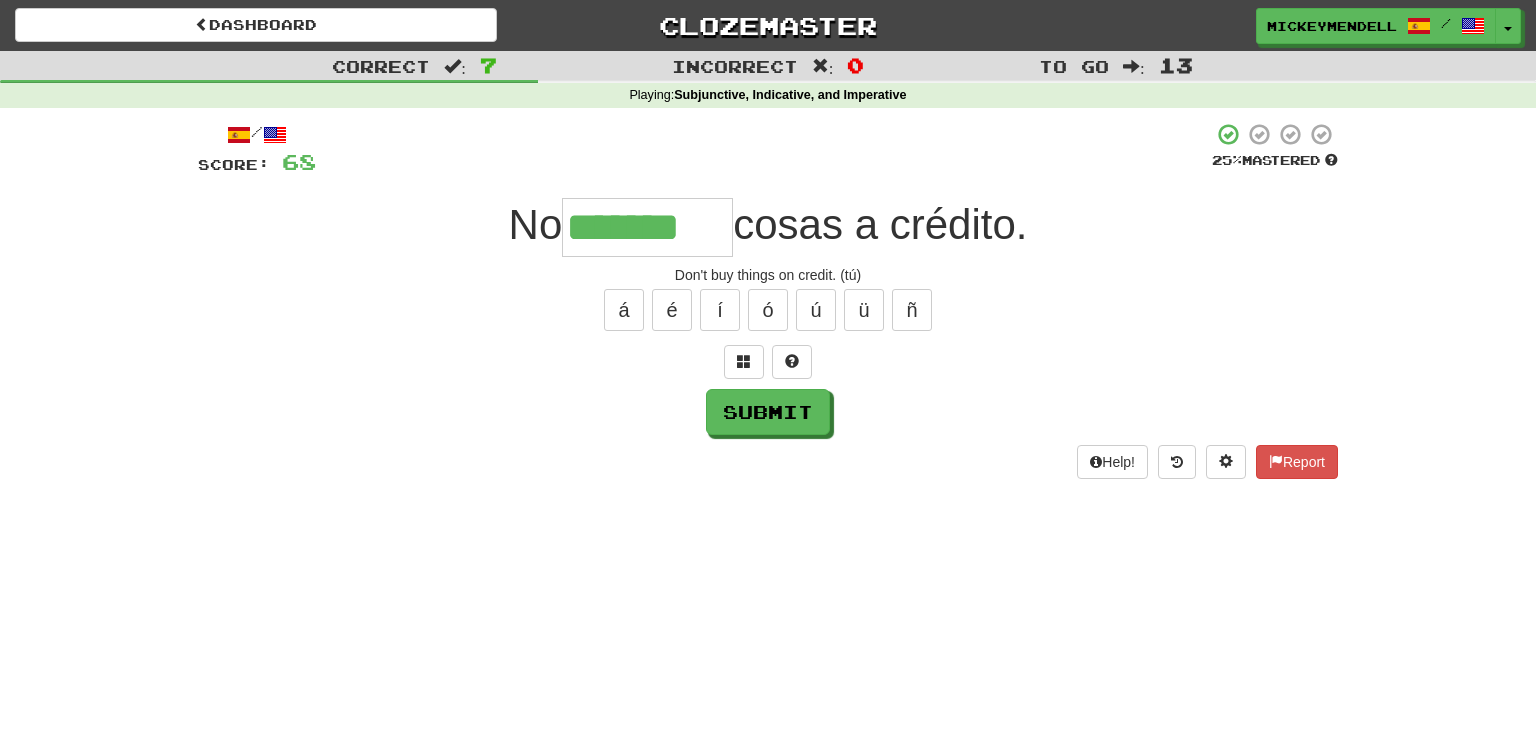 type on "*******" 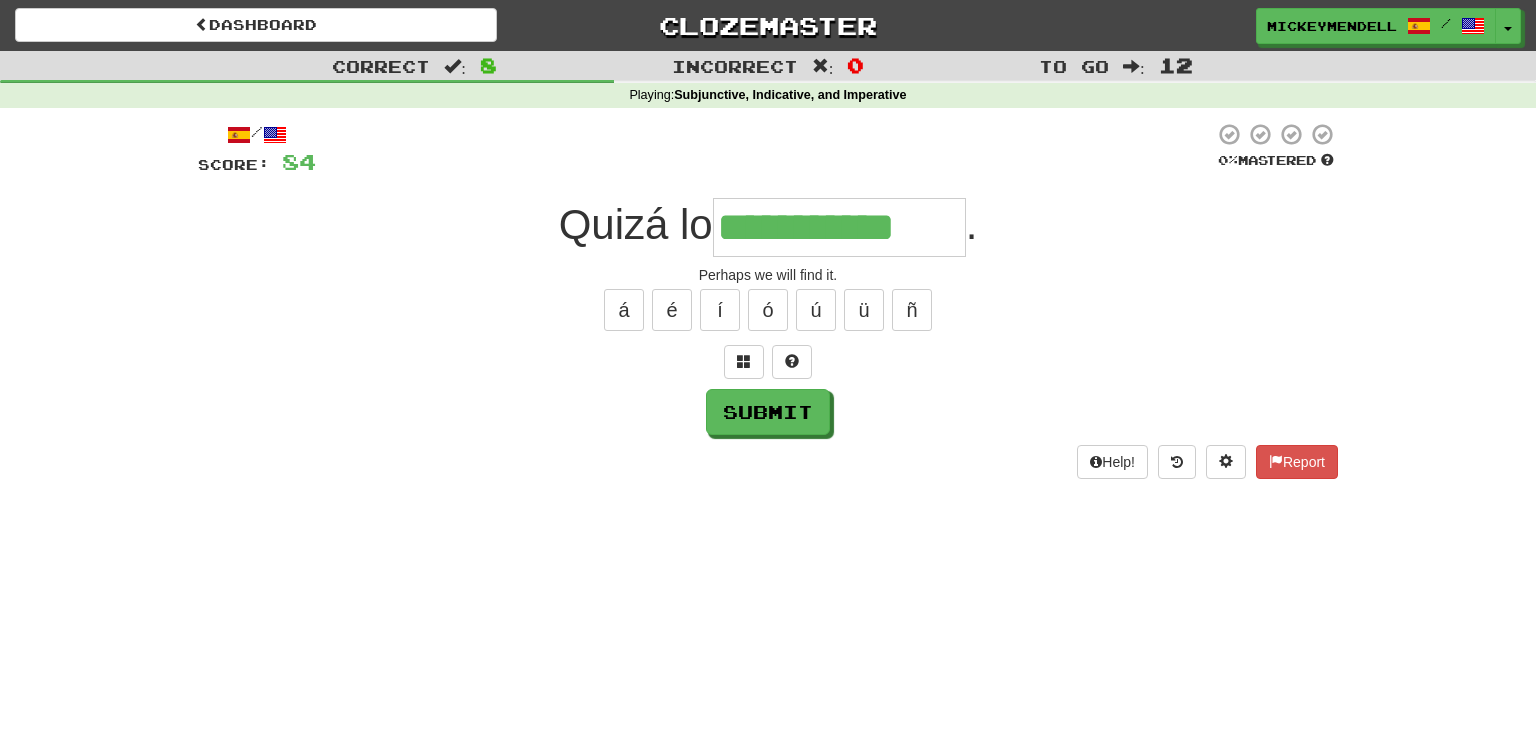 type on "**********" 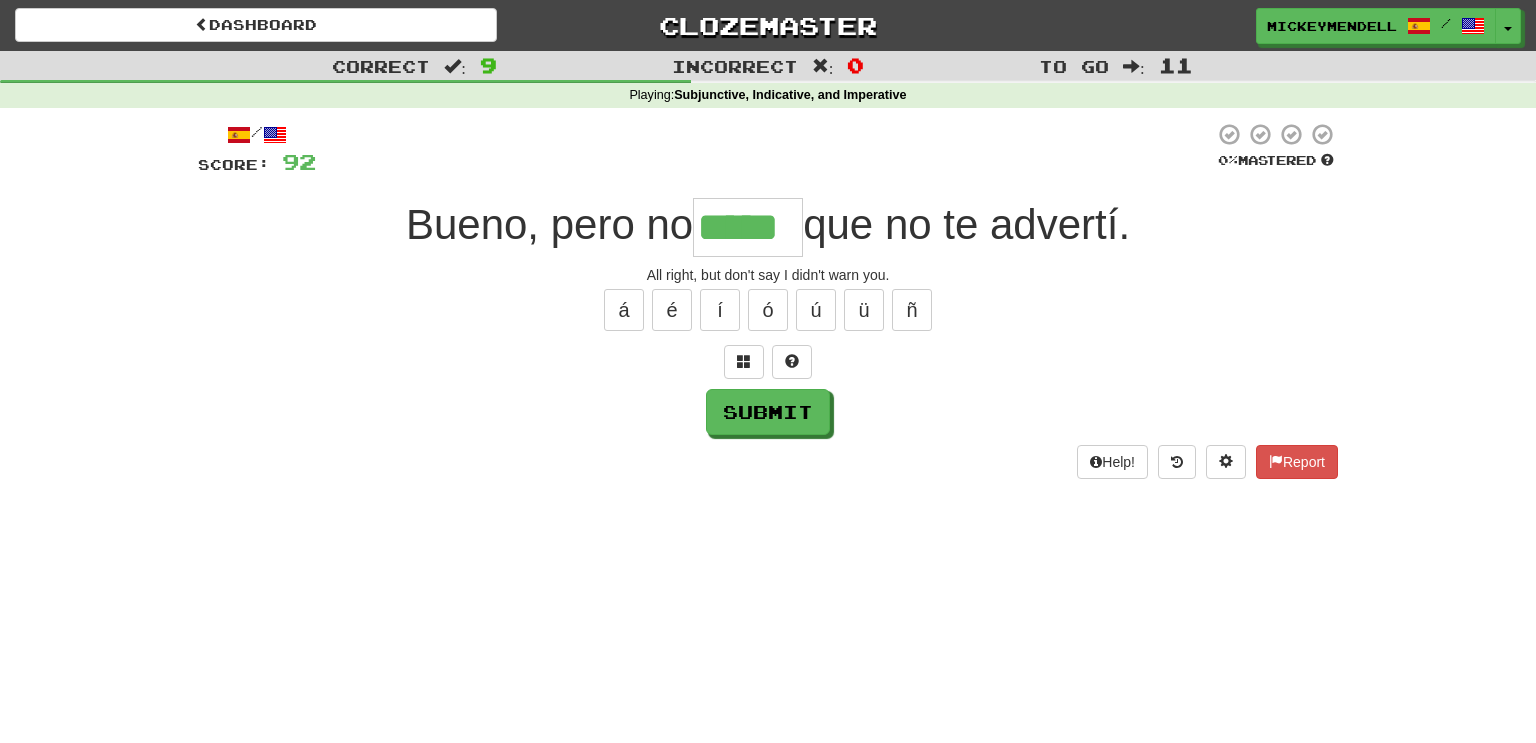 type on "*****" 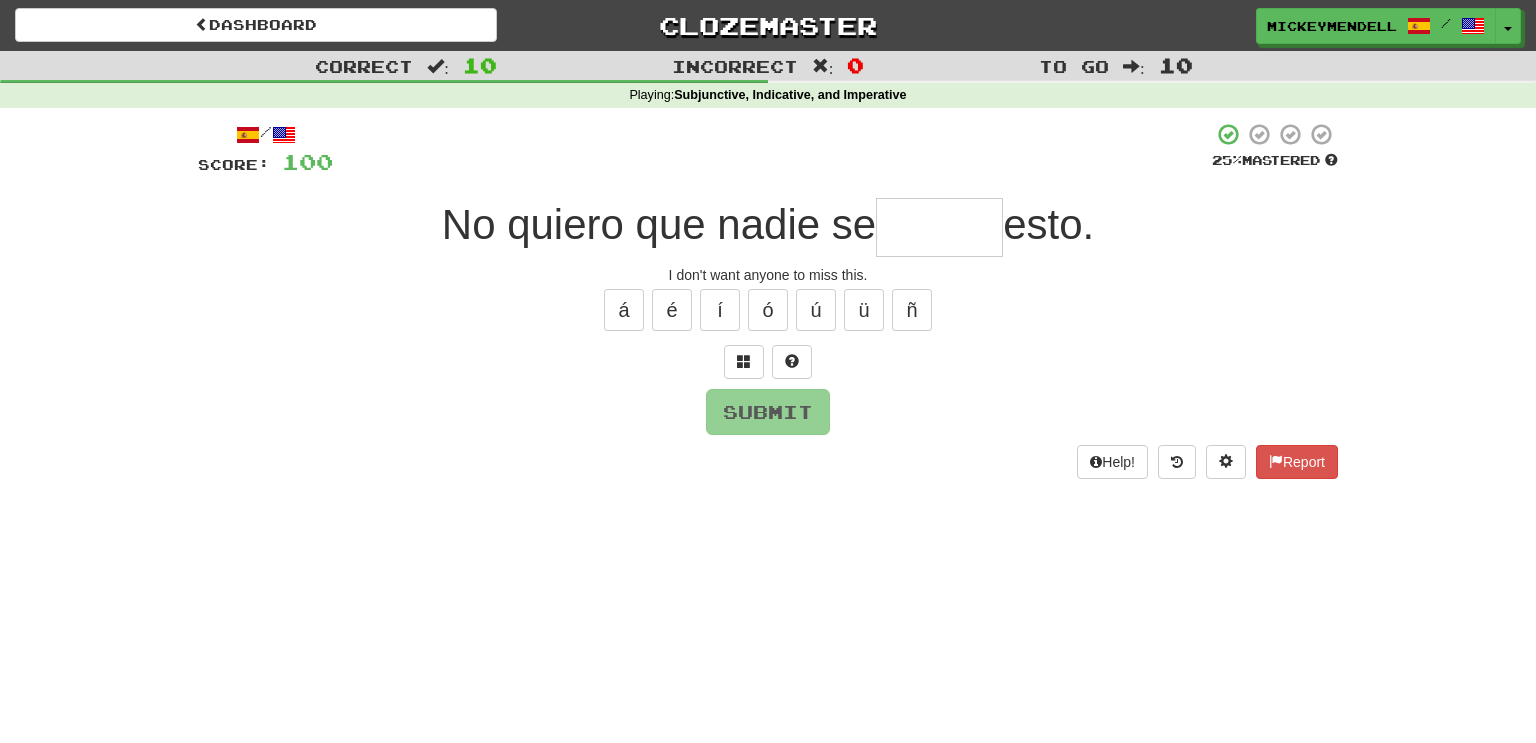 type on "*" 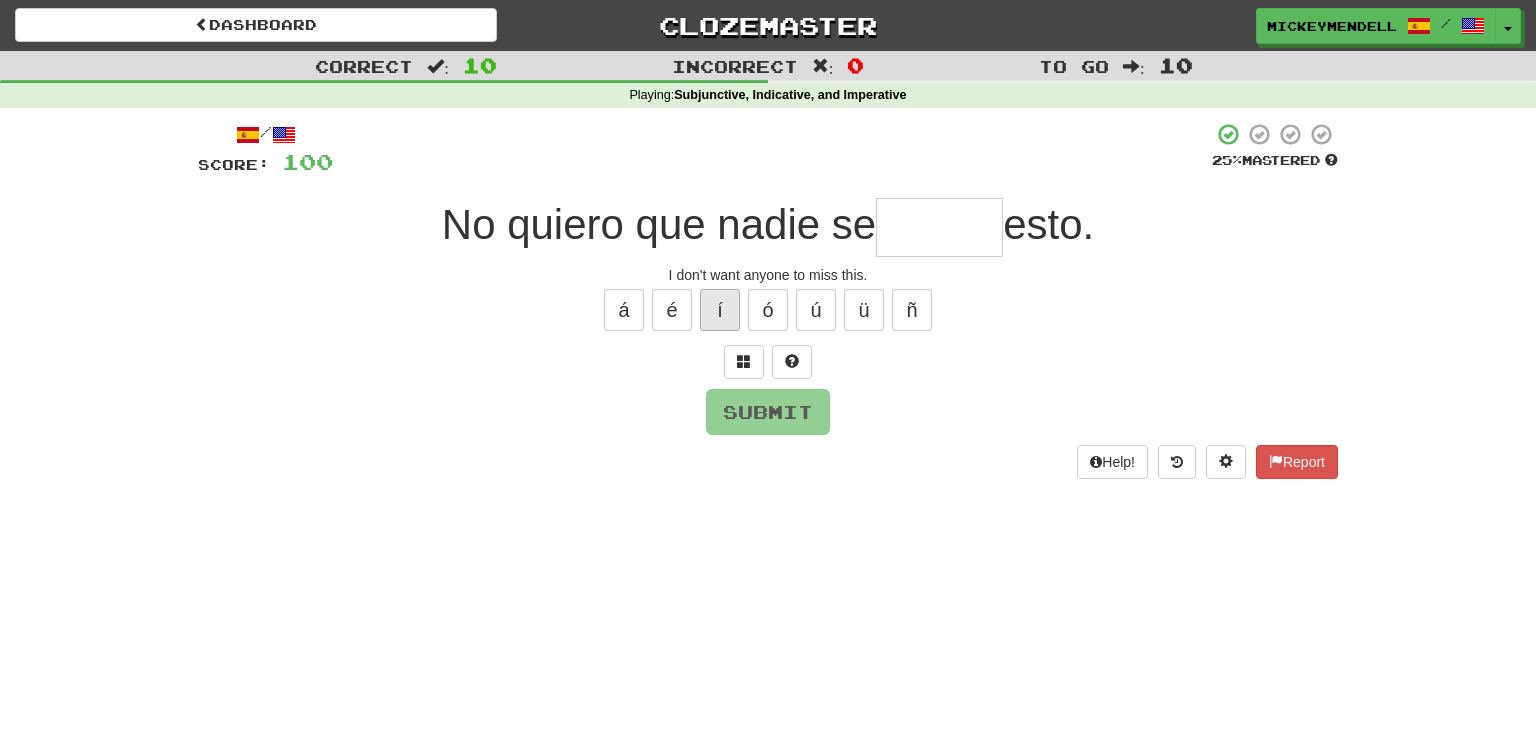 type on "*" 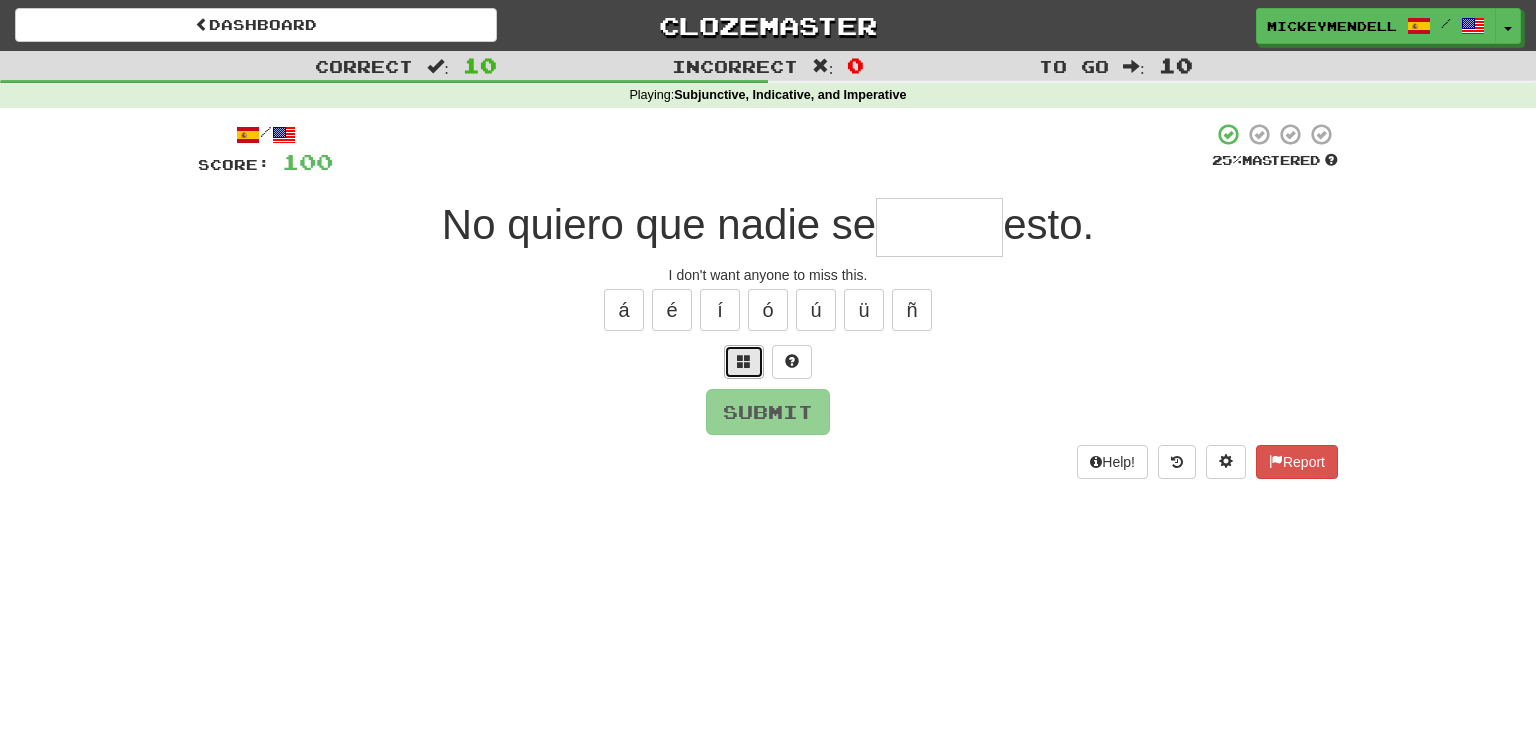 click at bounding box center (744, 361) 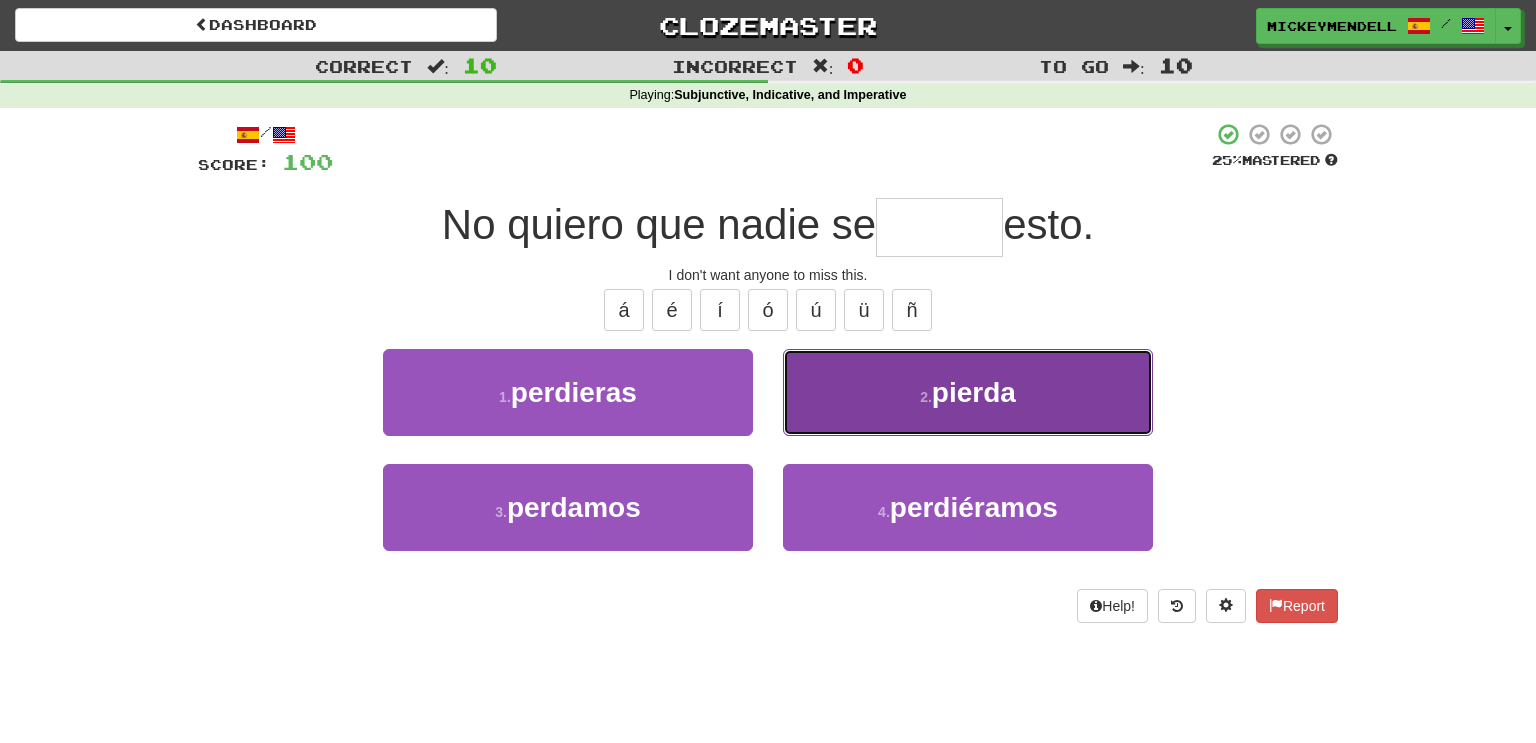 click on "2 .  pierda" at bounding box center (968, 392) 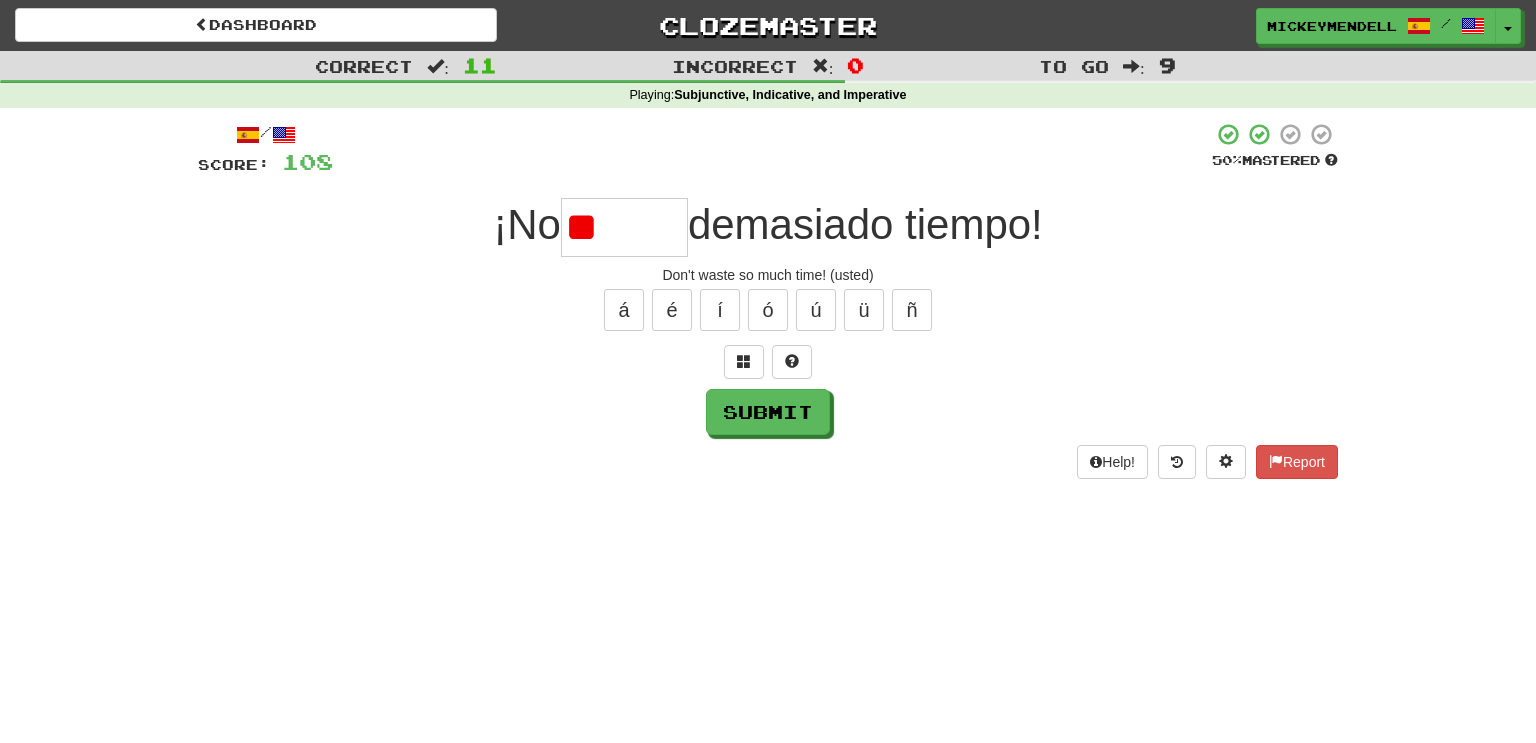 type on "*" 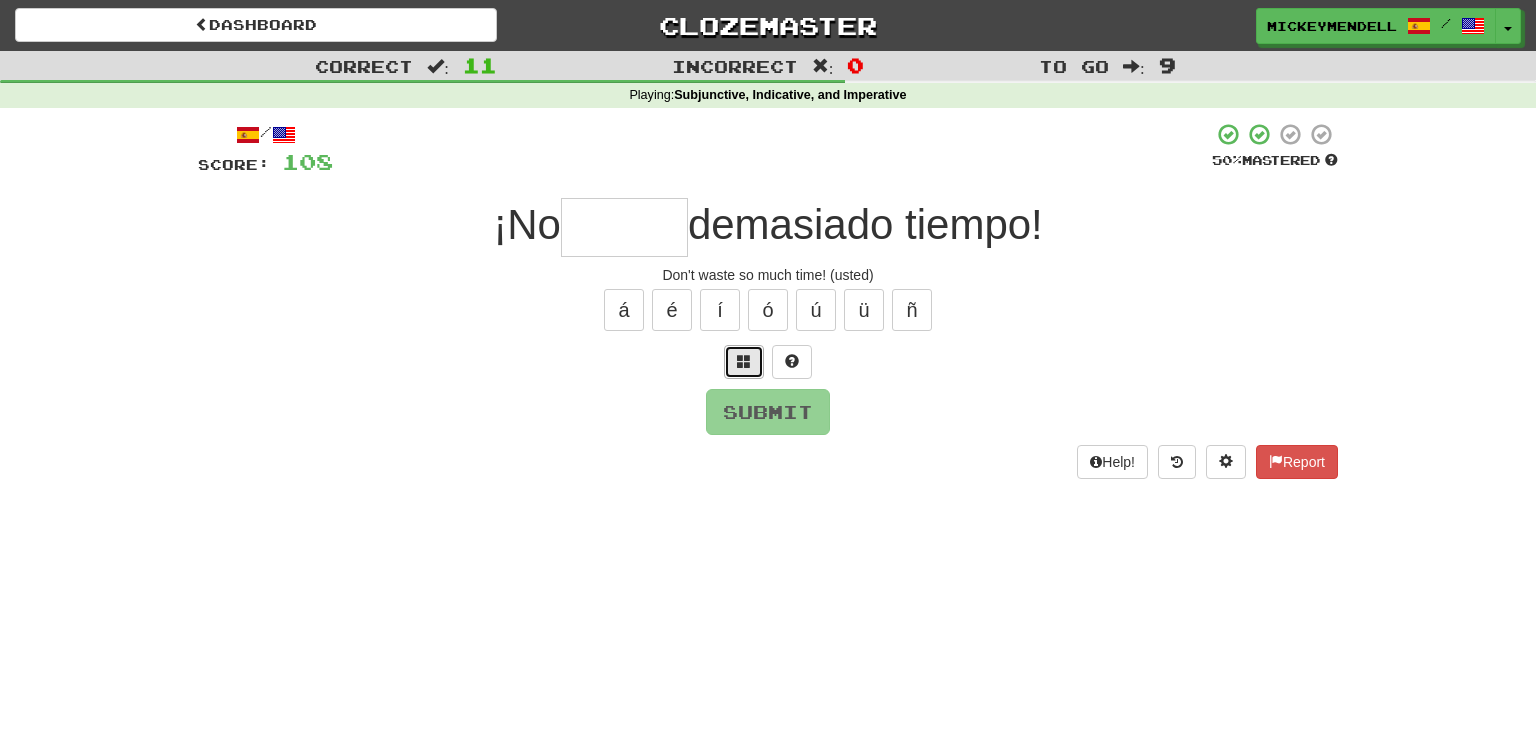 click at bounding box center (744, 362) 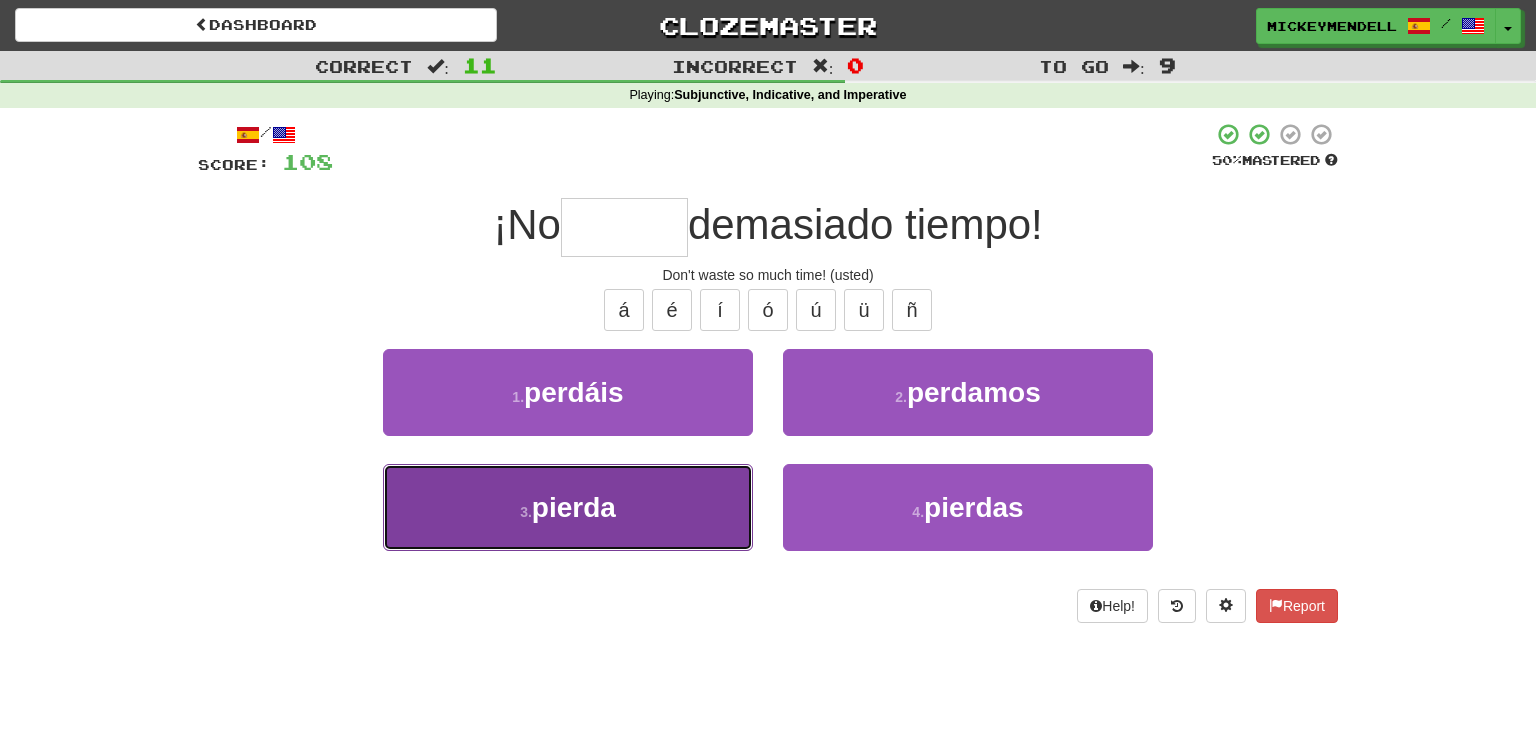 click on "3 .  pierda" at bounding box center (568, 507) 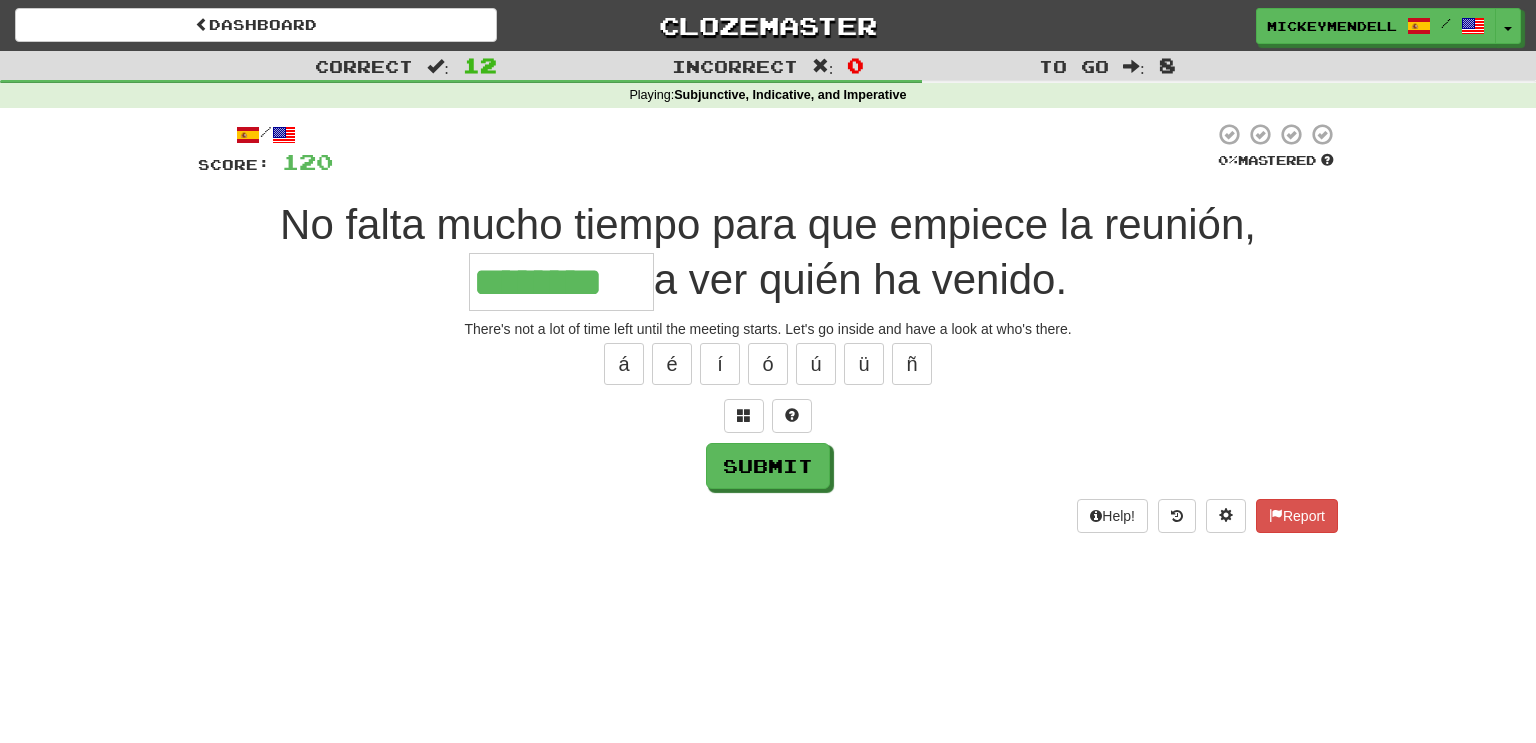 type on "********" 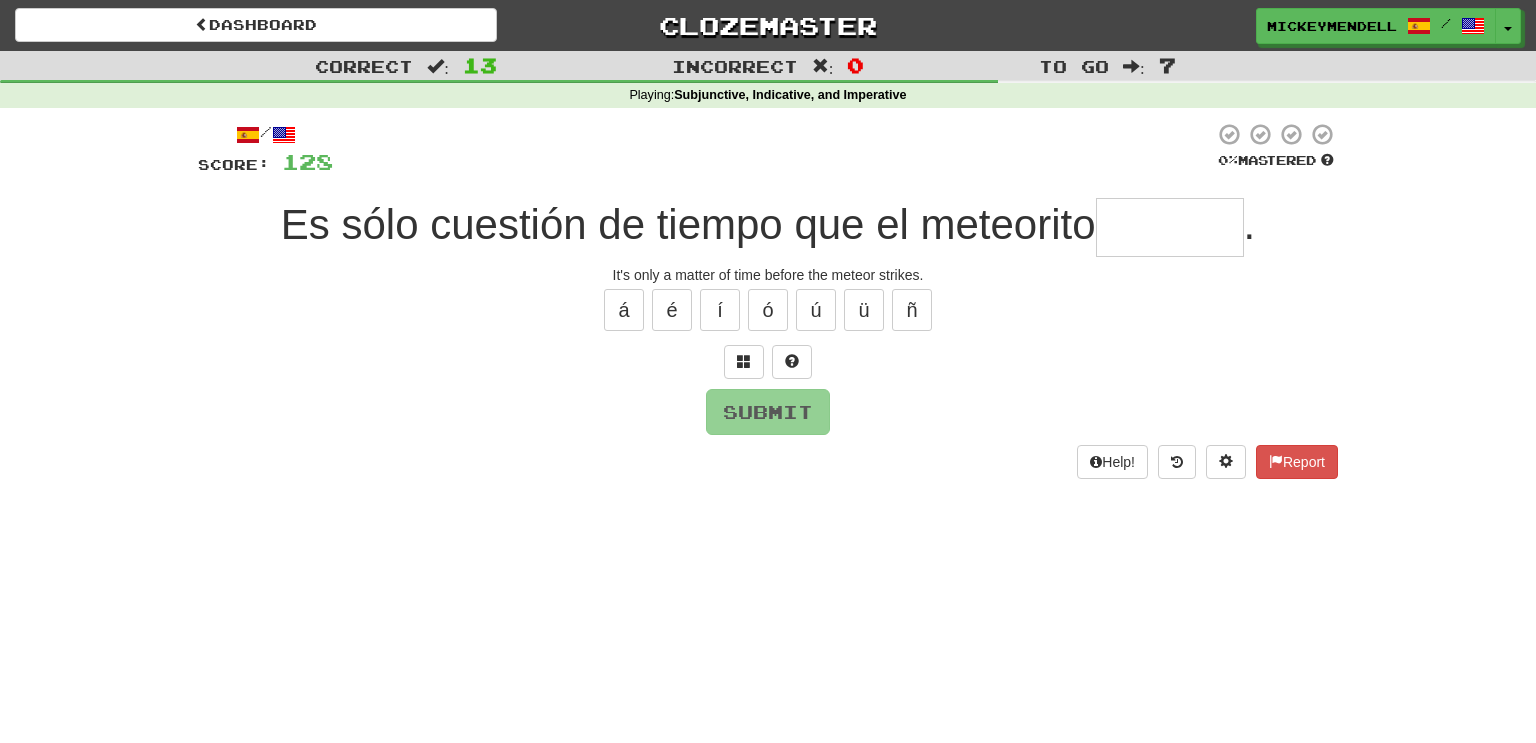 type on "*" 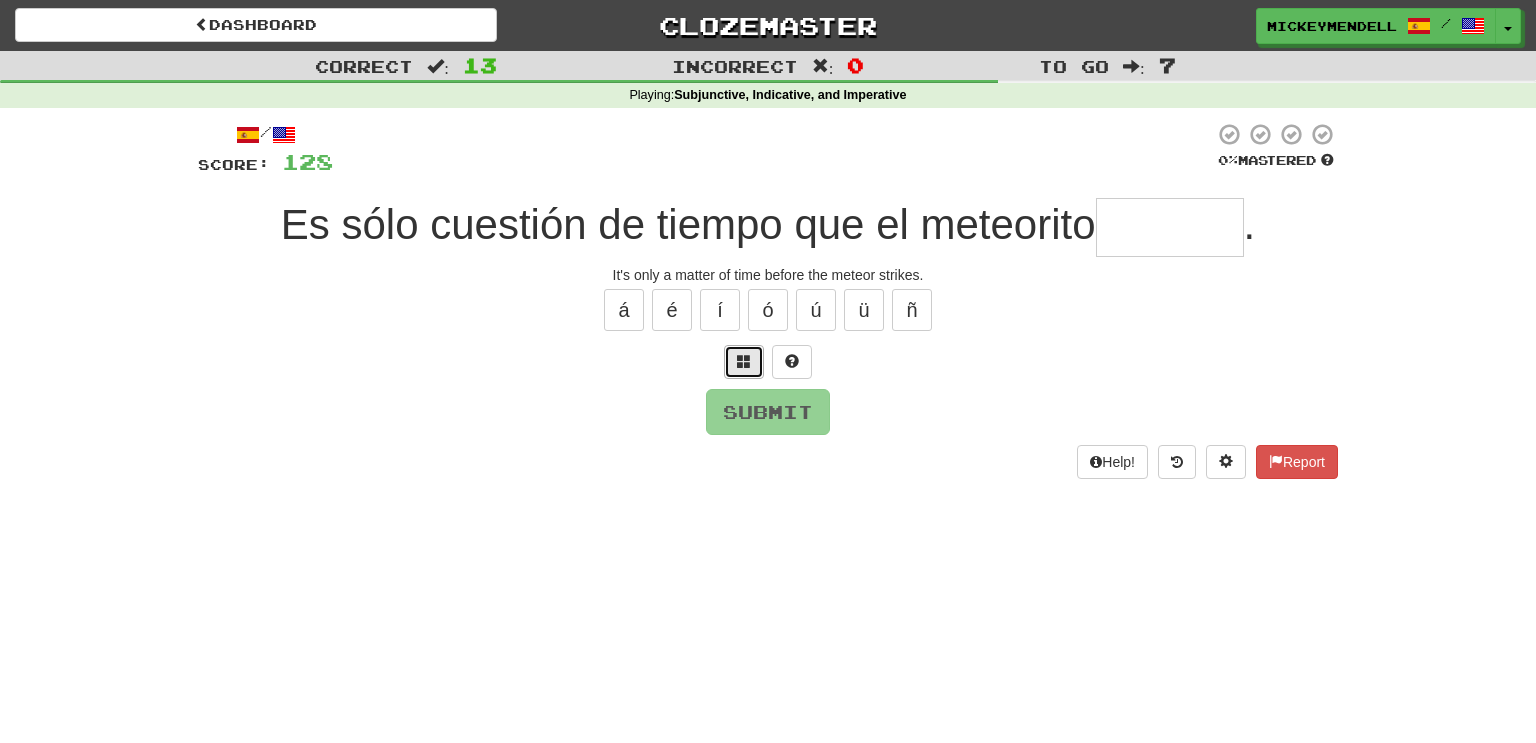 click at bounding box center (744, 361) 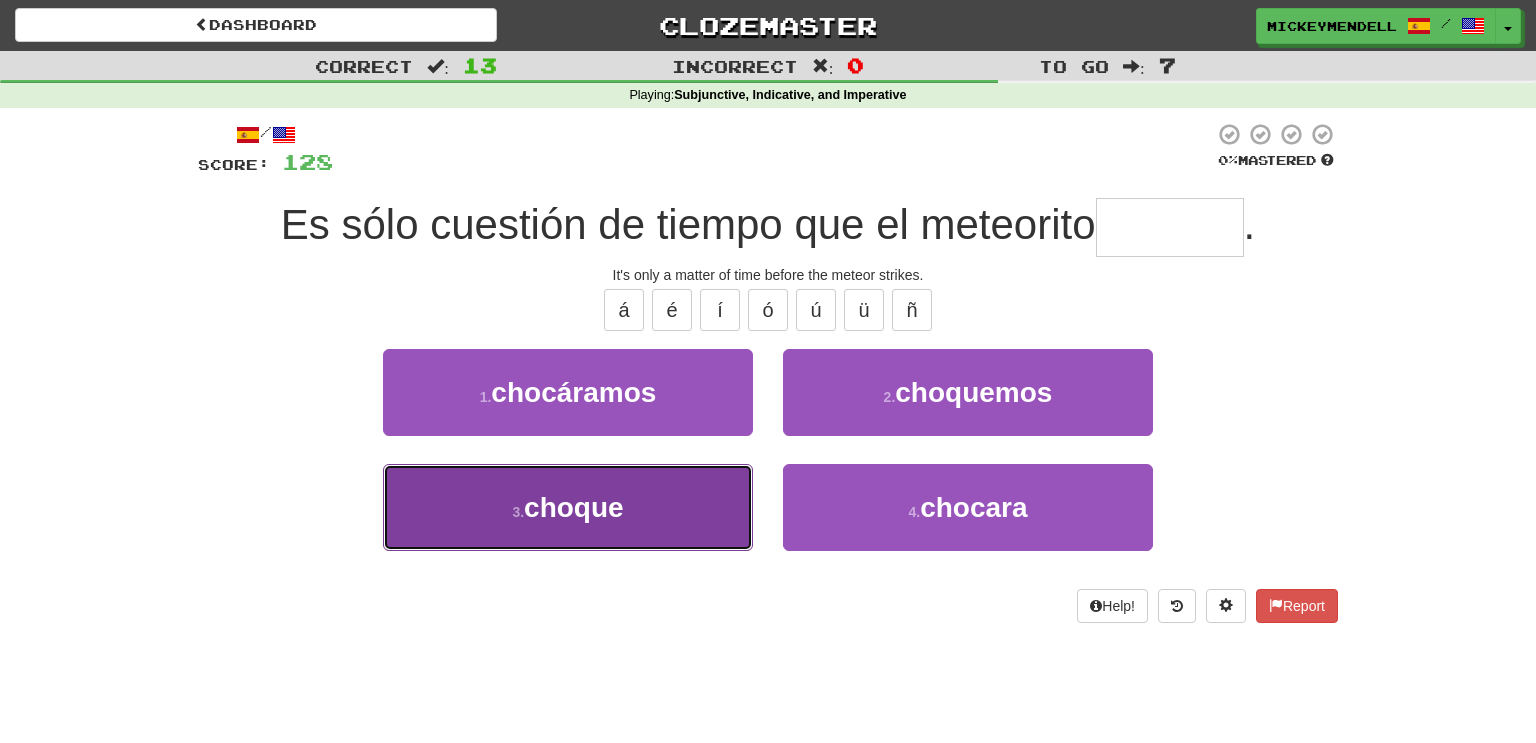 click on "choque" at bounding box center [574, 507] 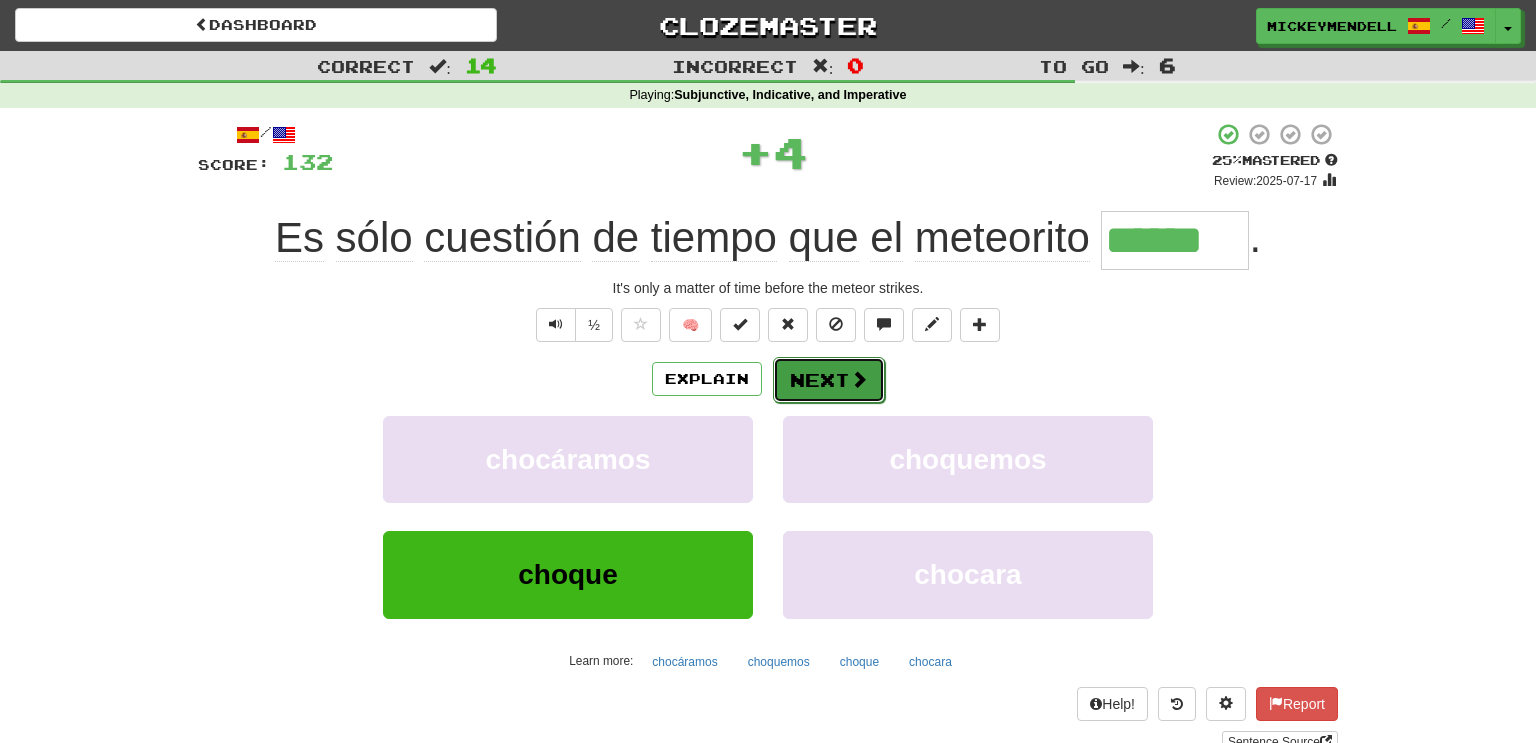 click on "Next" at bounding box center (829, 380) 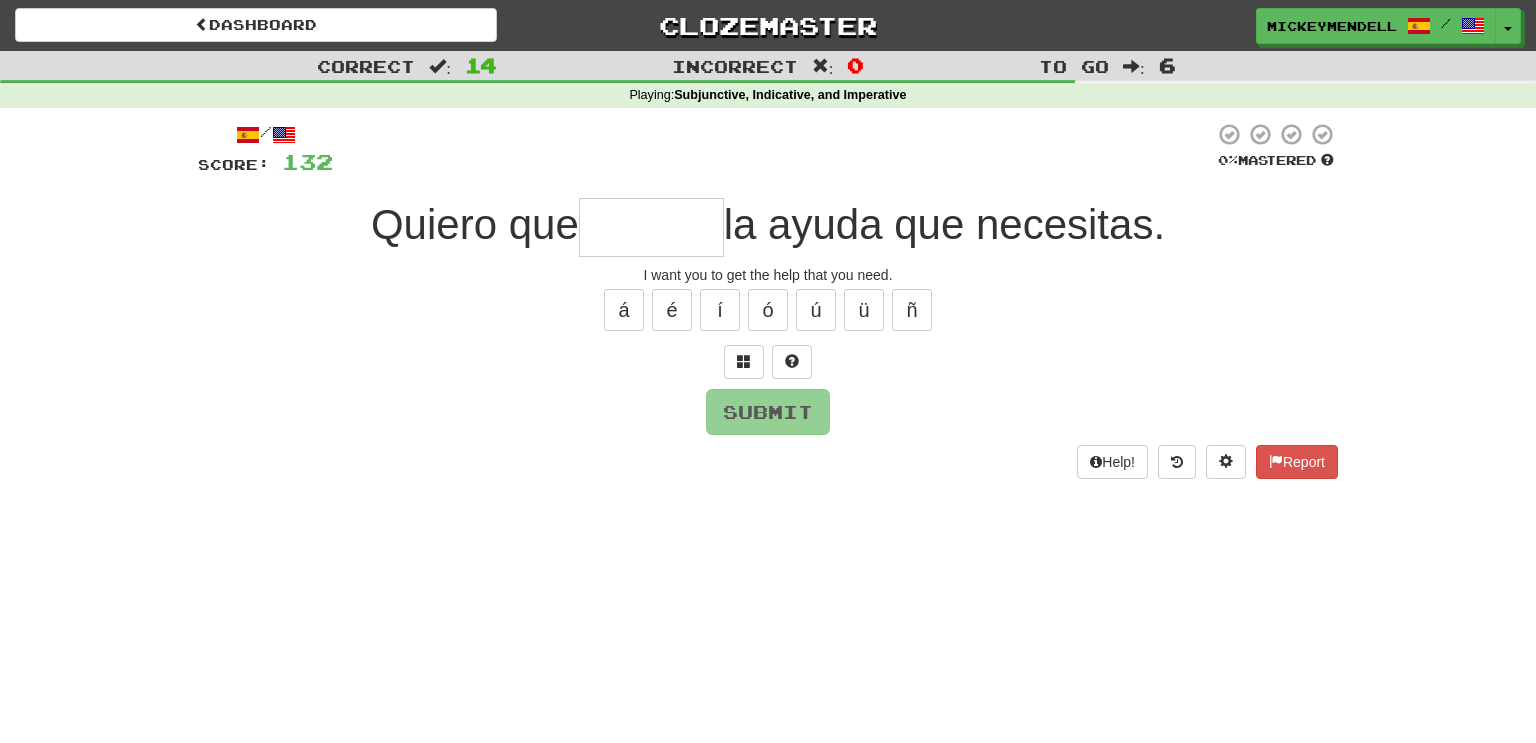 type on "*" 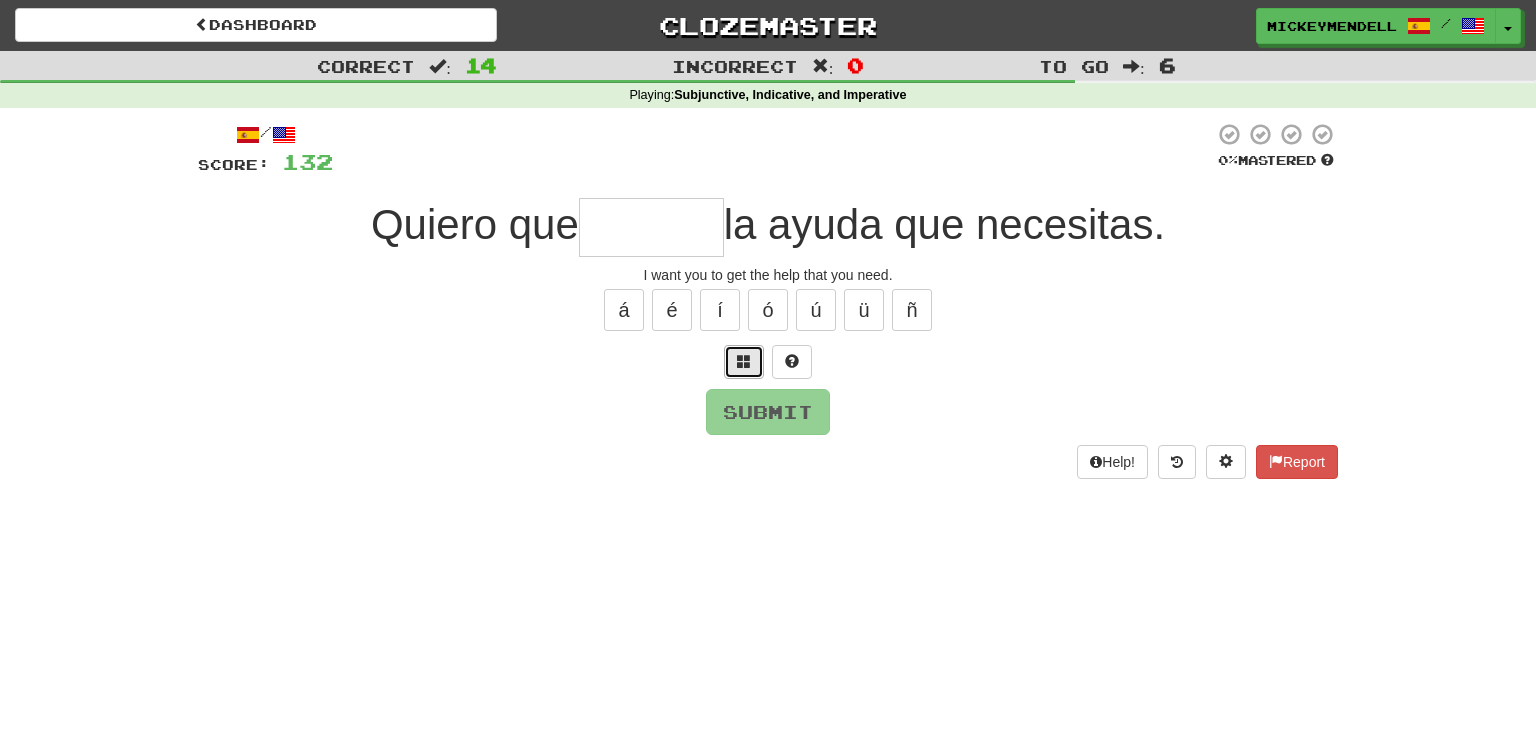 click at bounding box center (744, 362) 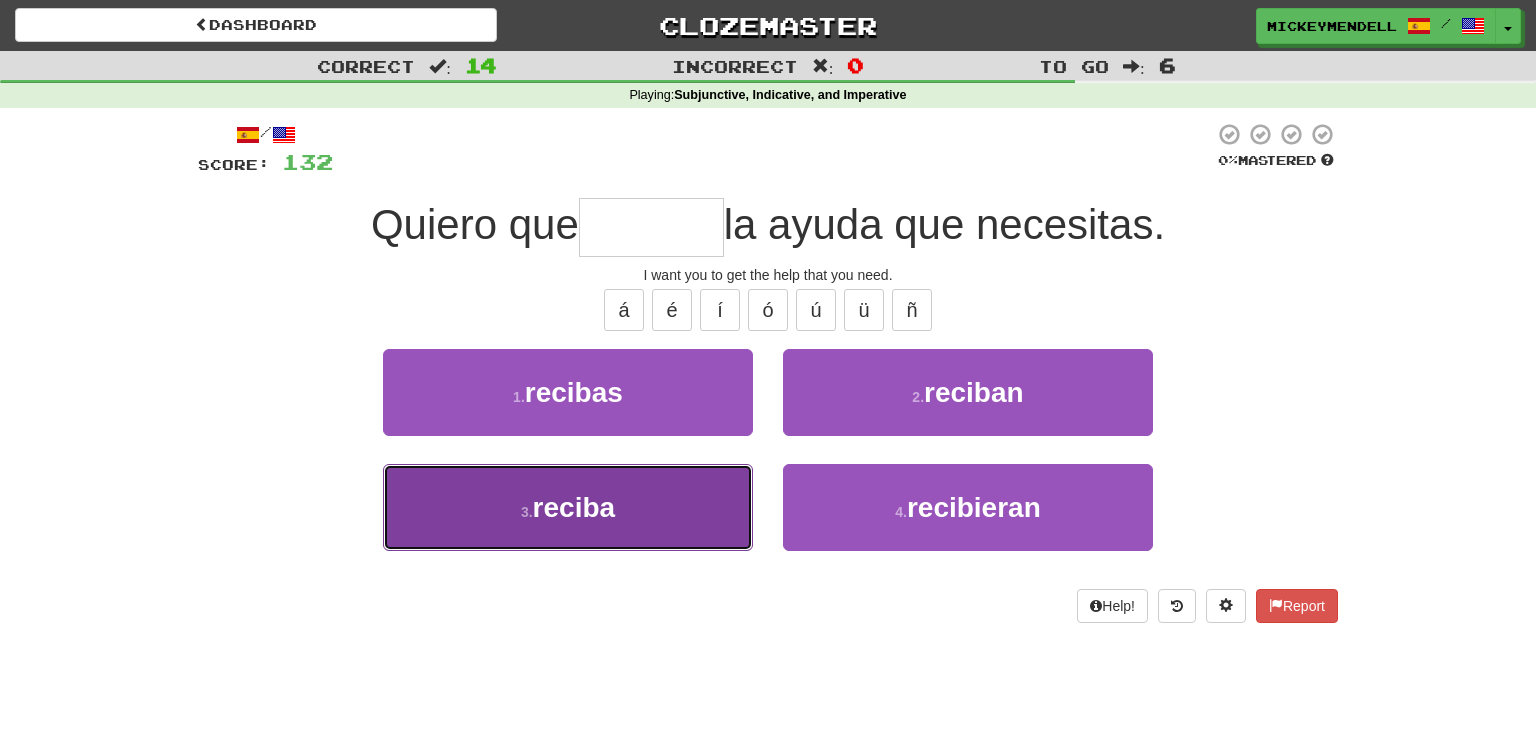 click on "3 .  reciba" at bounding box center [568, 507] 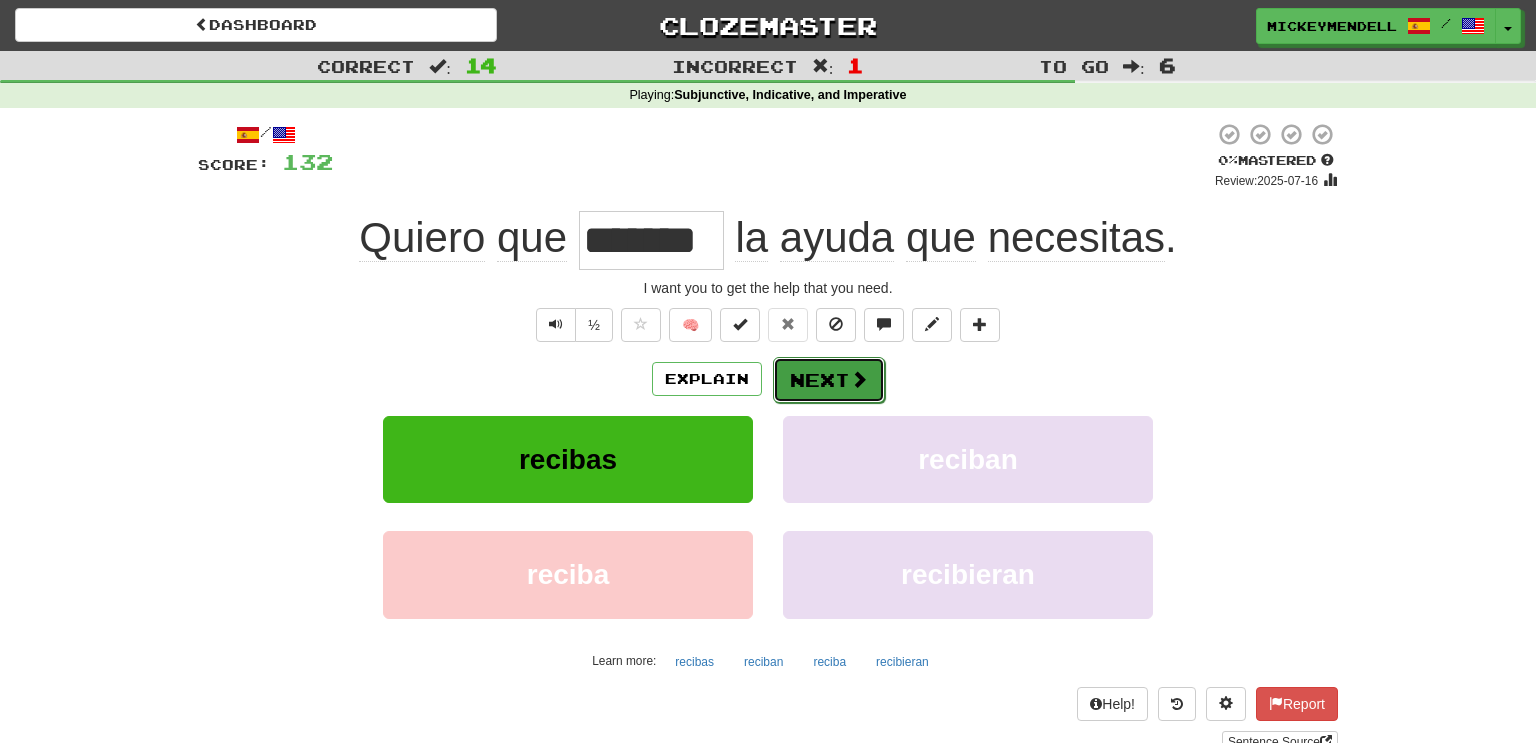 click on "Next" at bounding box center (829, 380) 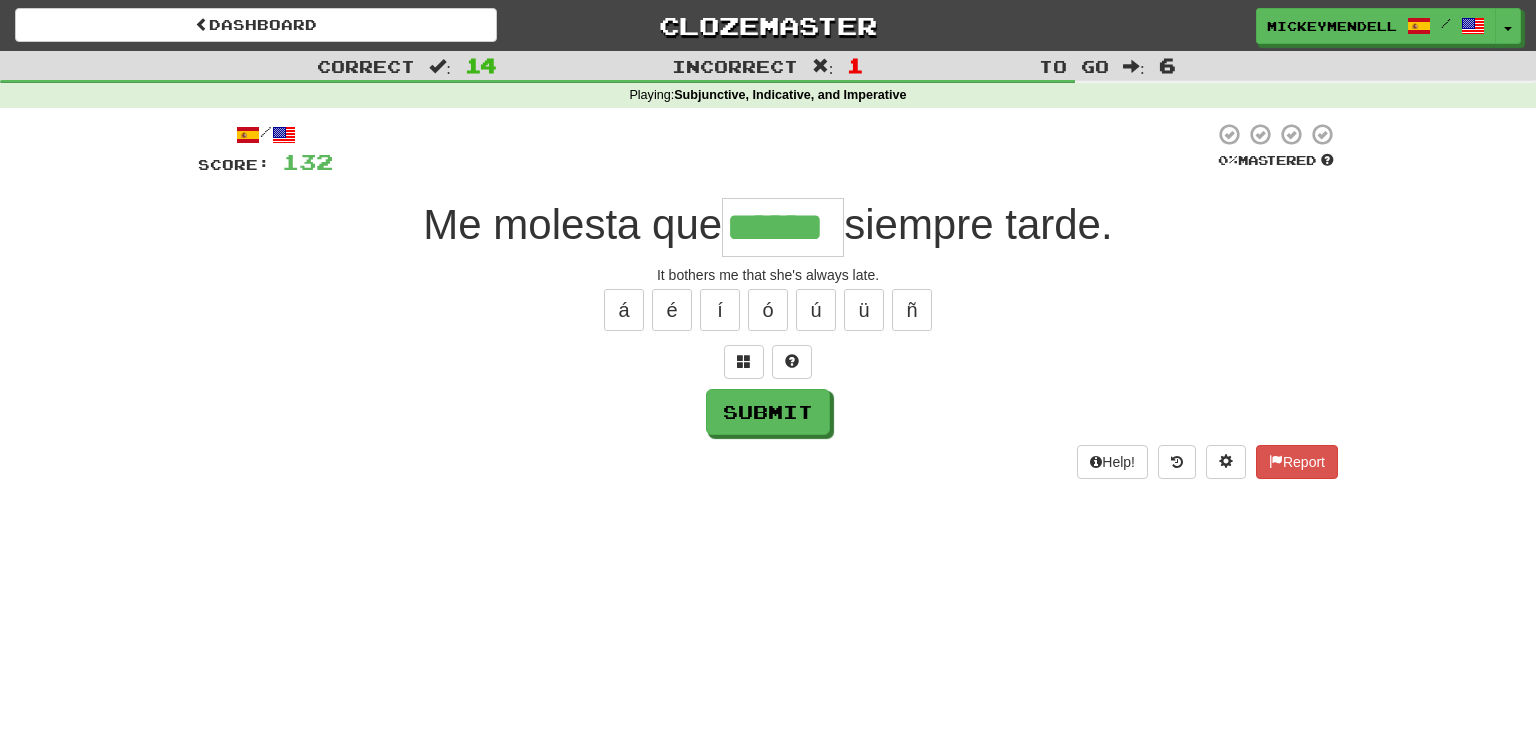 type on "******" 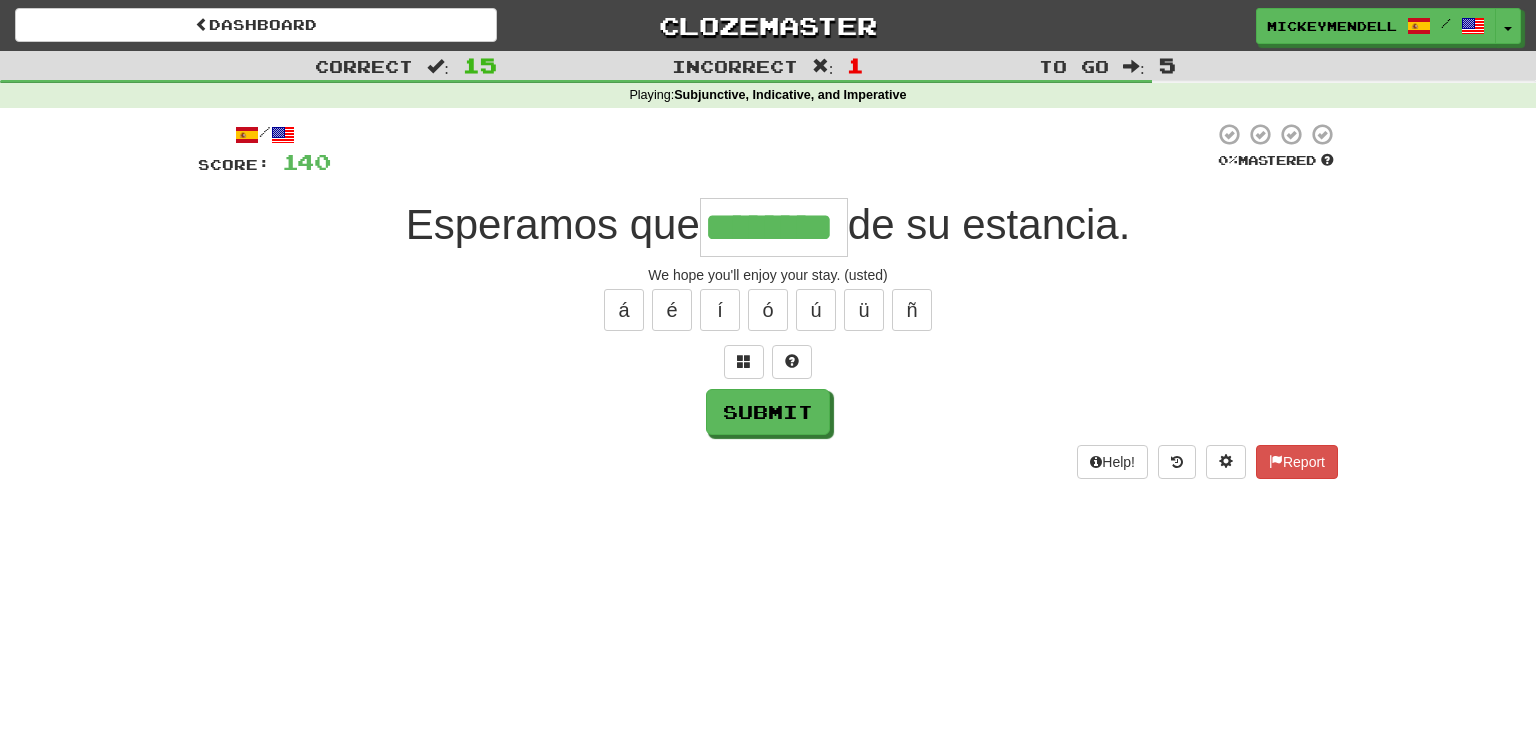 type on "********" 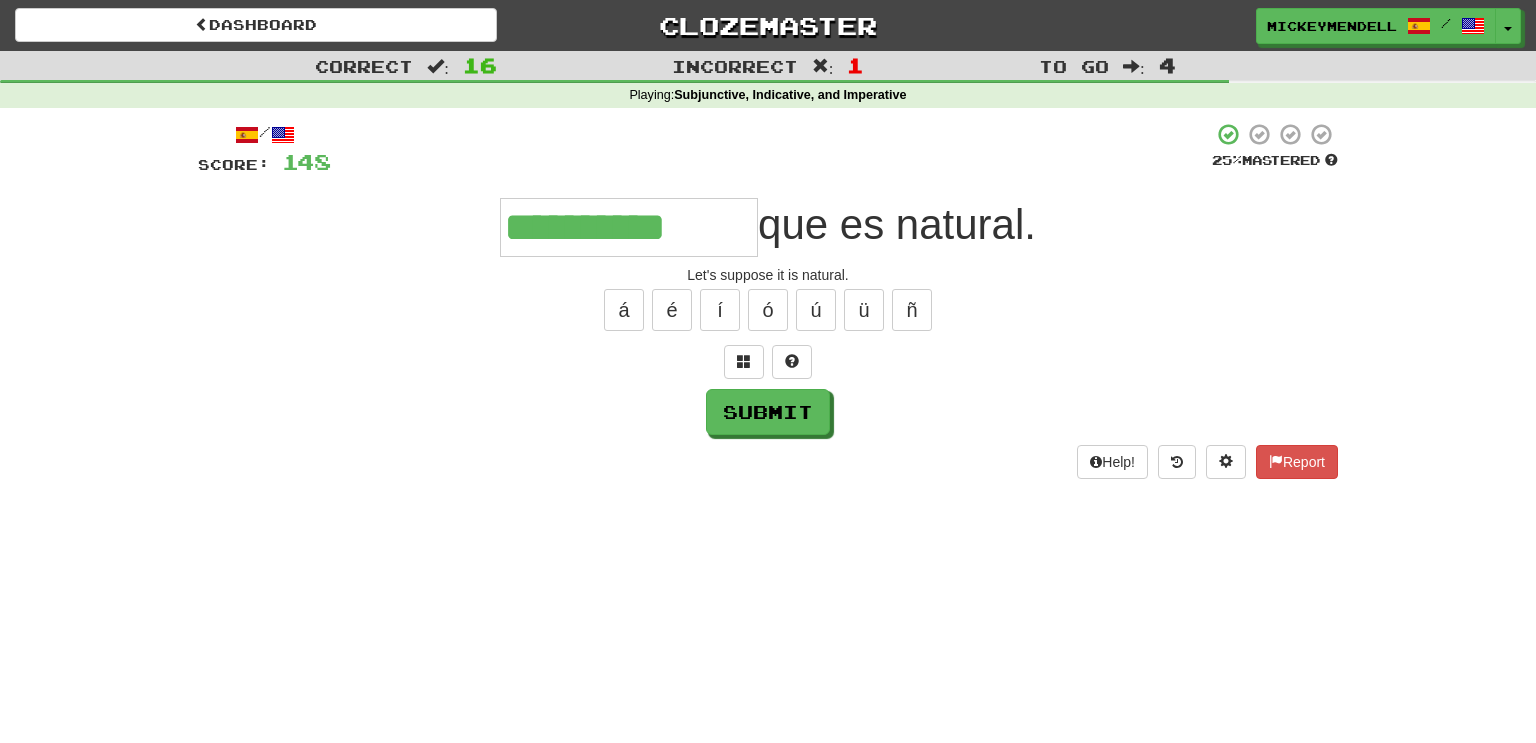 type on "**********" 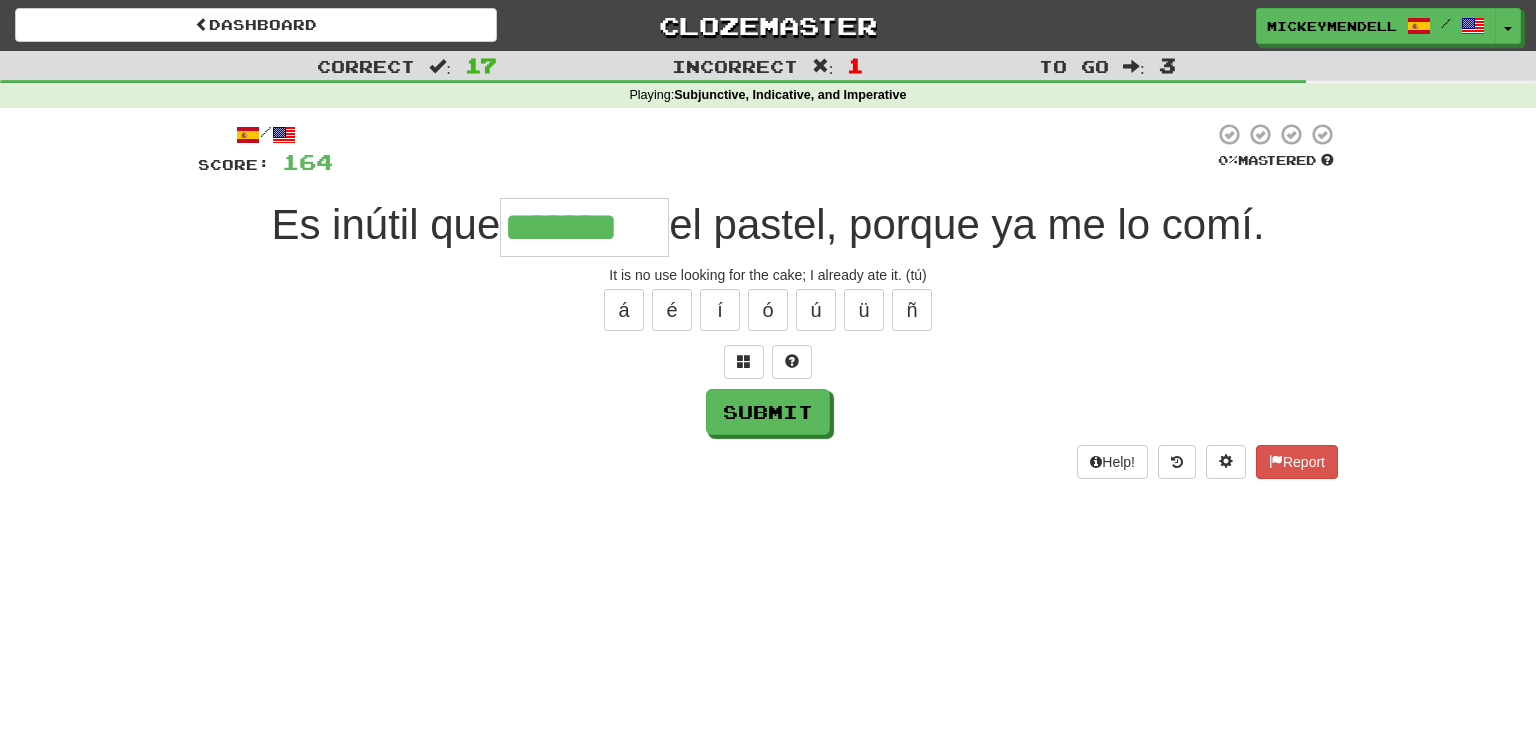 type on "*******" 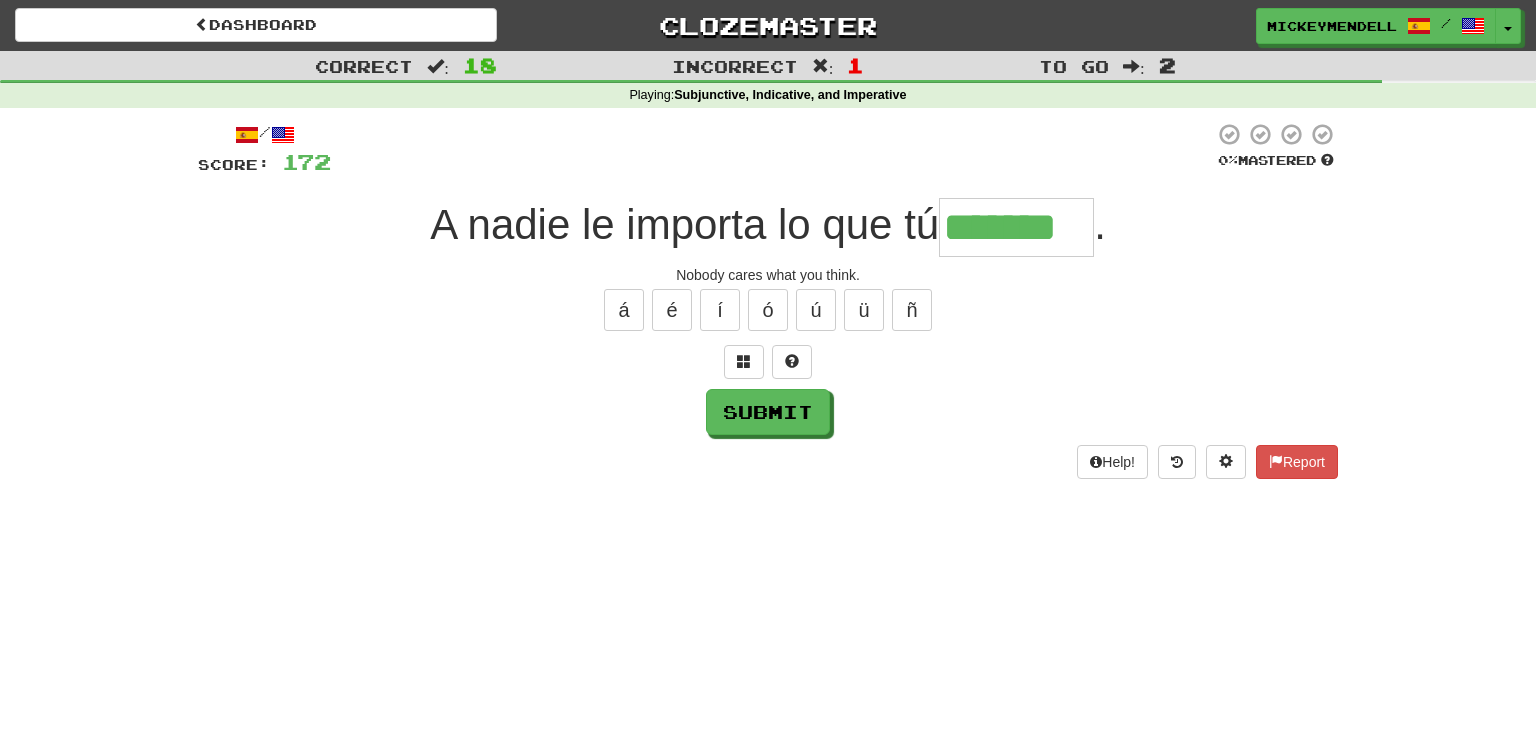 type on "*******" 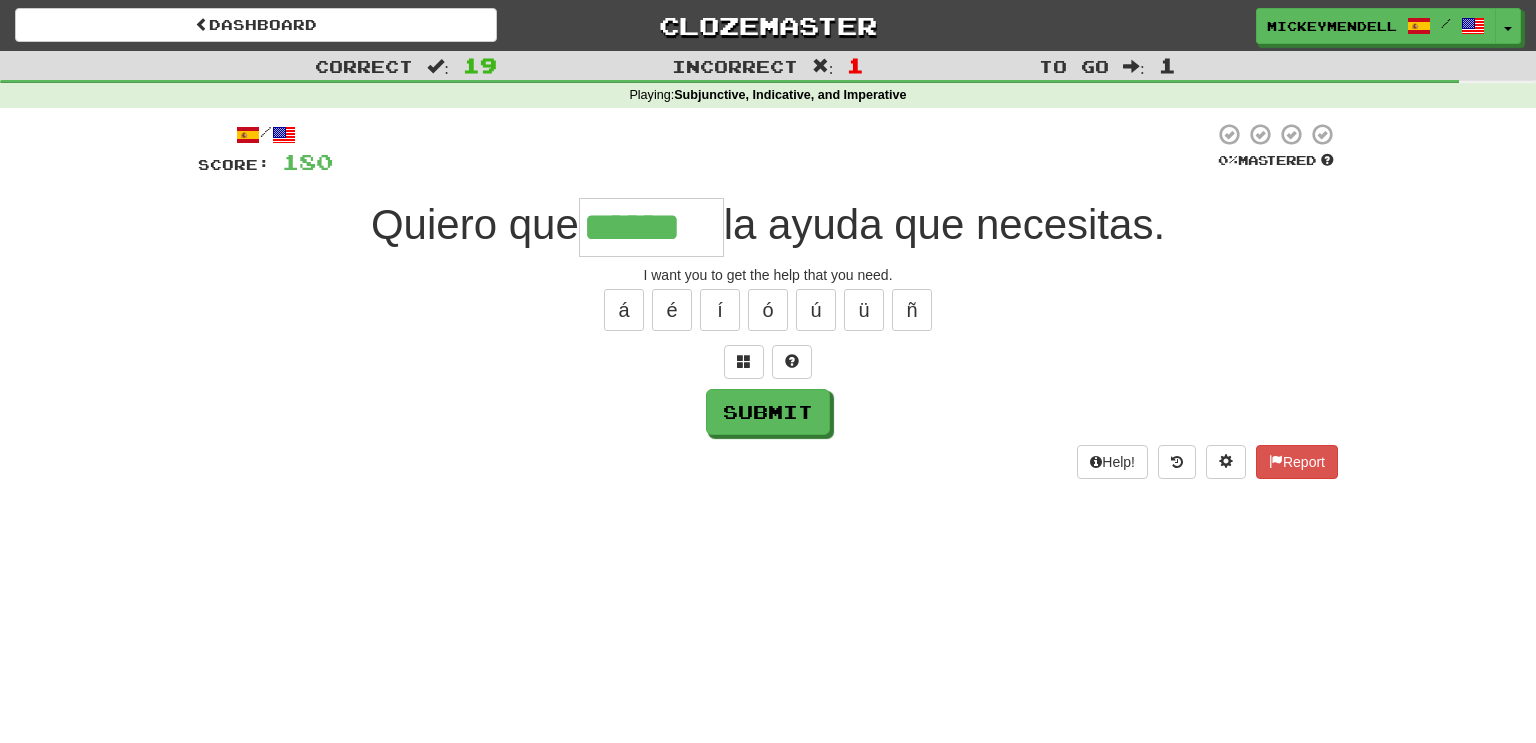 type on "*******" 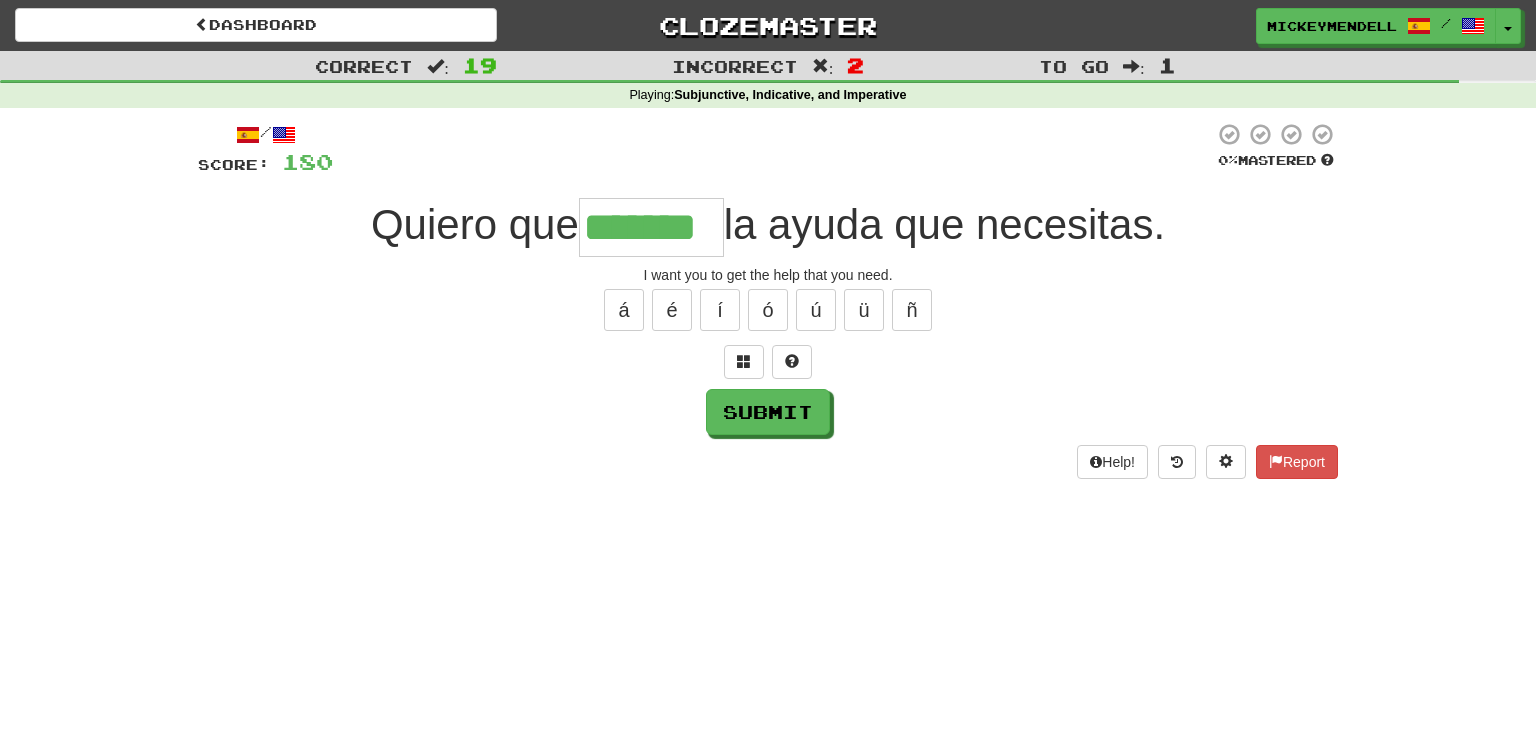 type on "*******" 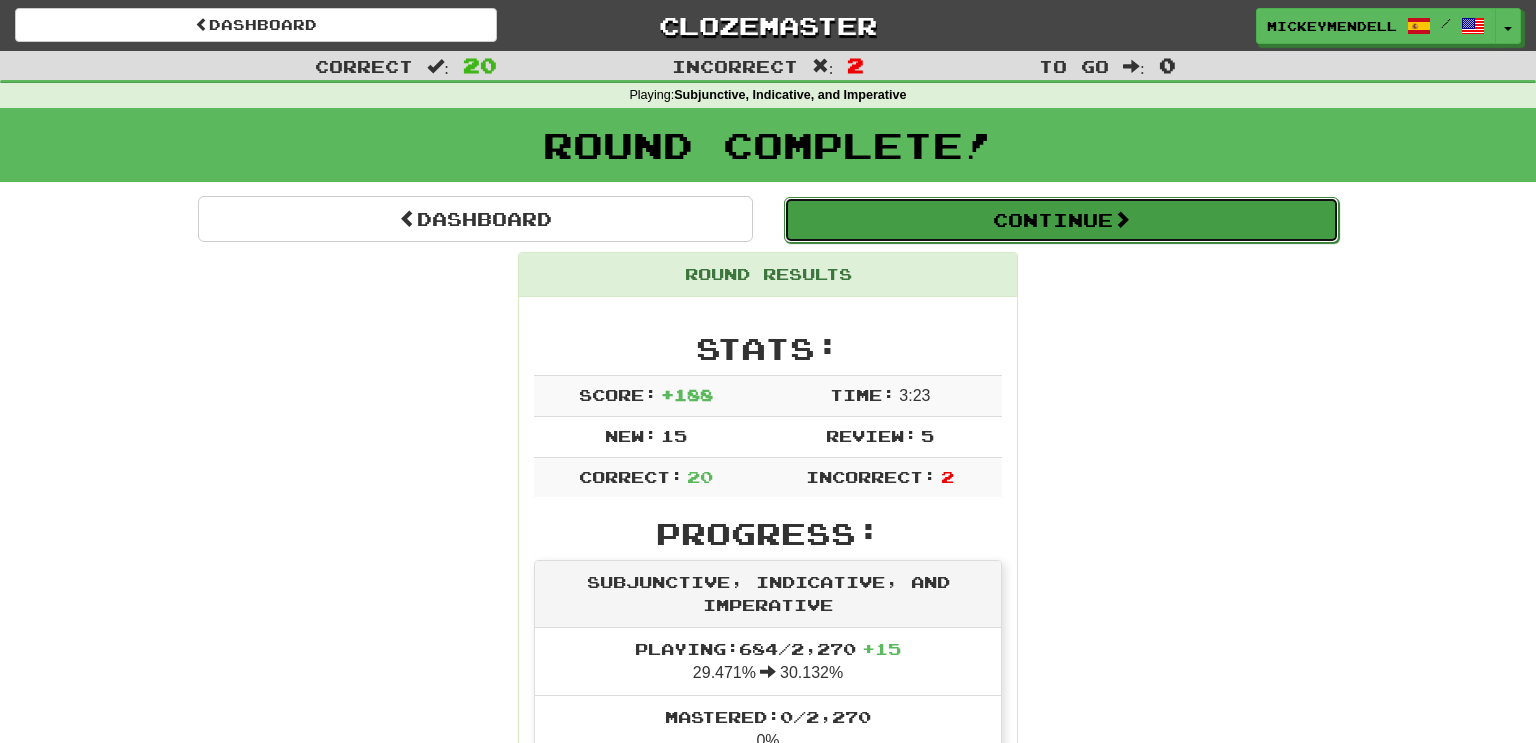 click on "Continue" at bounding box center (1061, 220) 